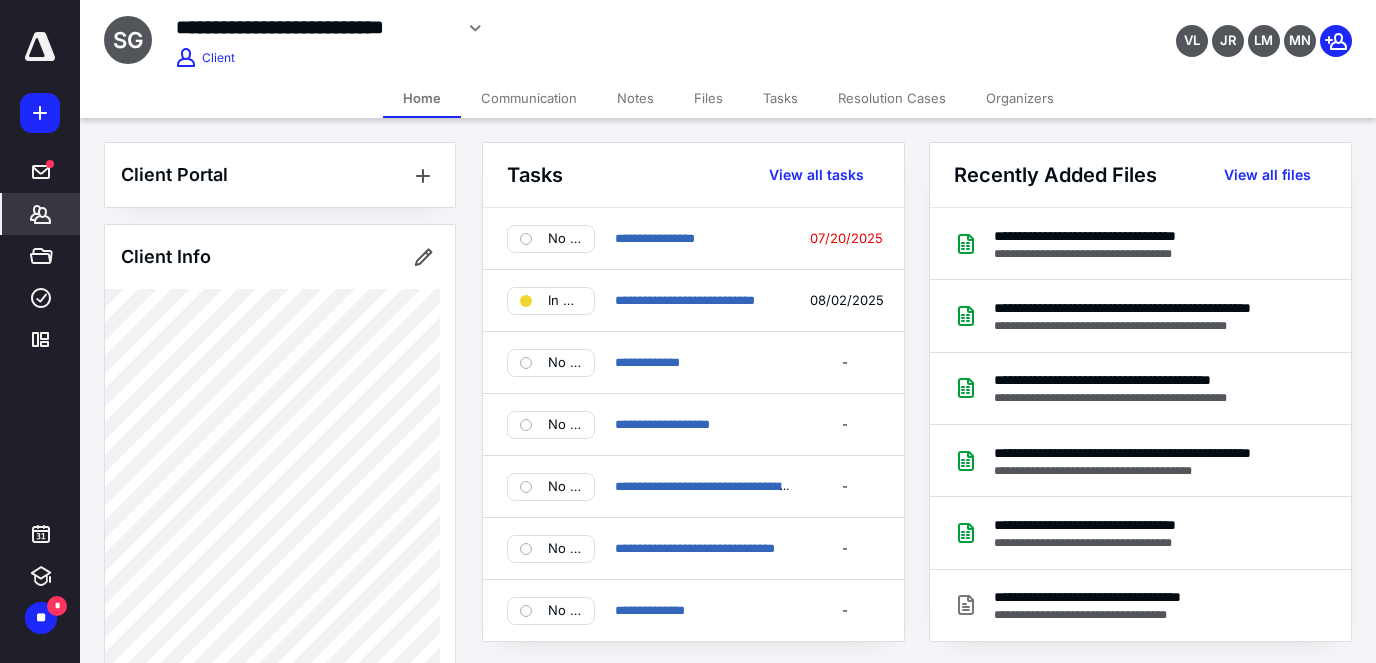 scroll, scrollTop: 0, scrollLeft: 0, axis: both 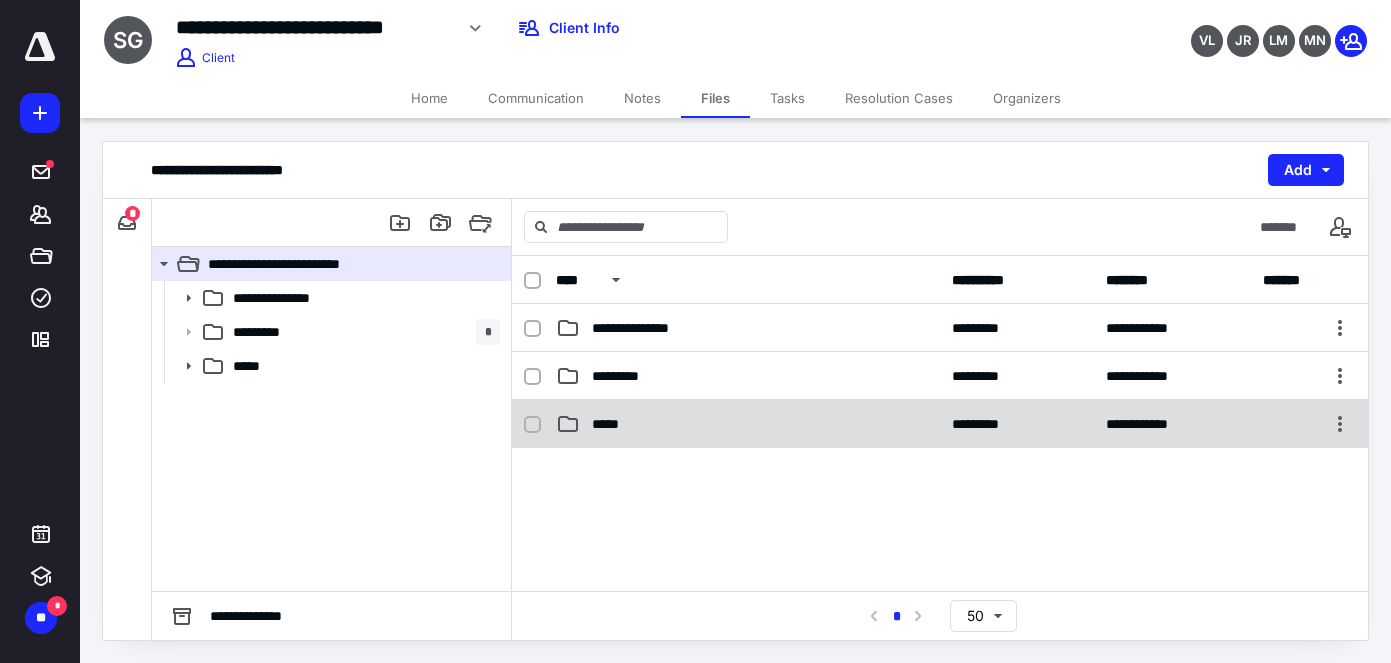 click on "*****" at bounding box center [748, 424] 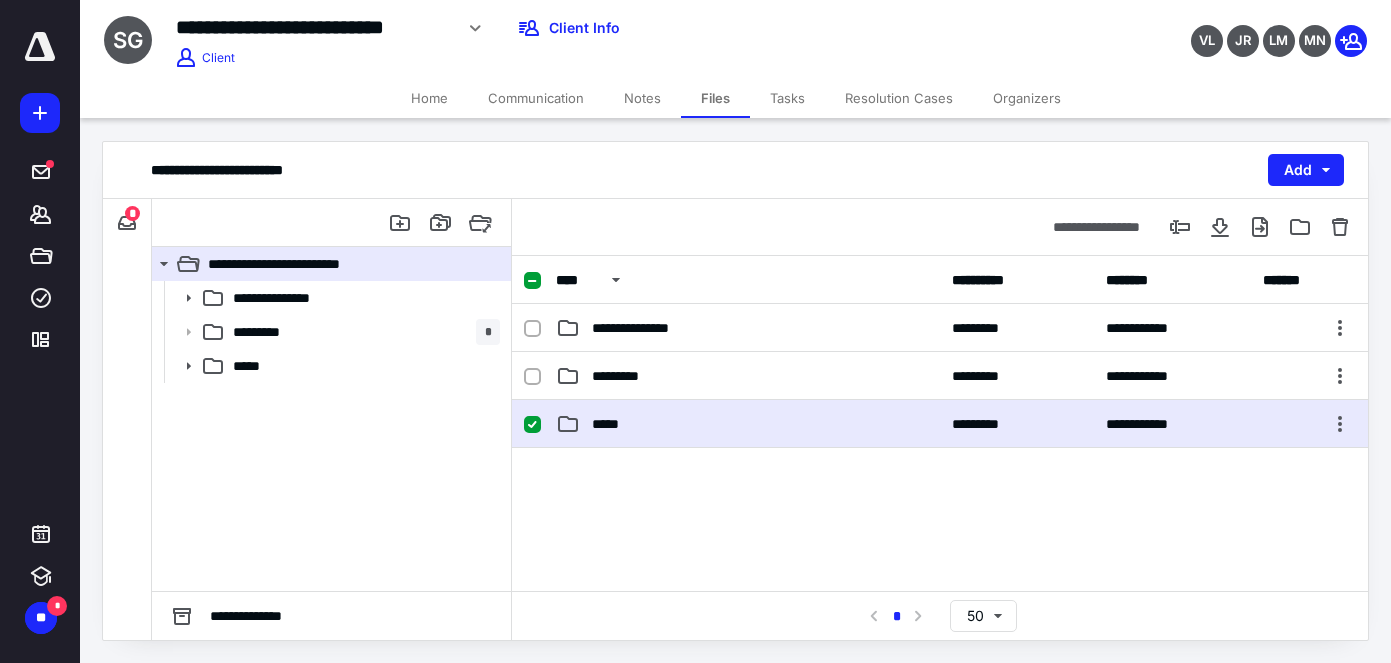checkbox on "true" 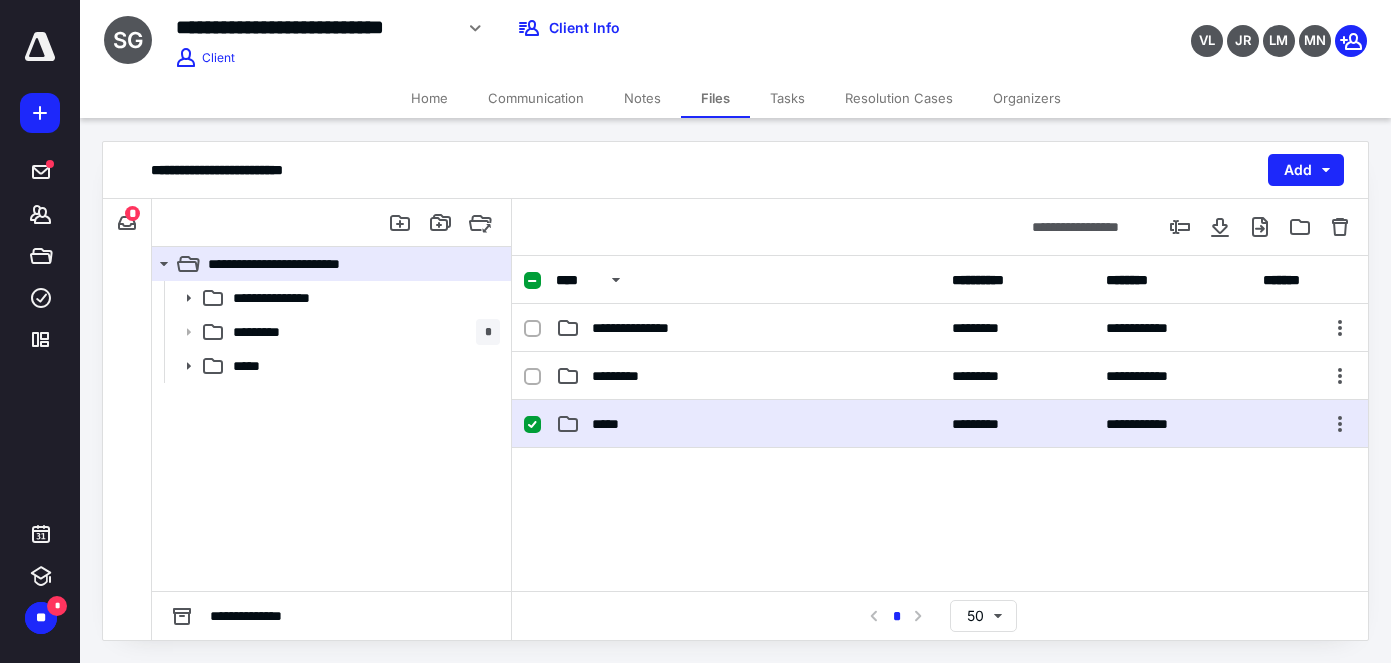 click on "*****" at bounding box center (748, 424) 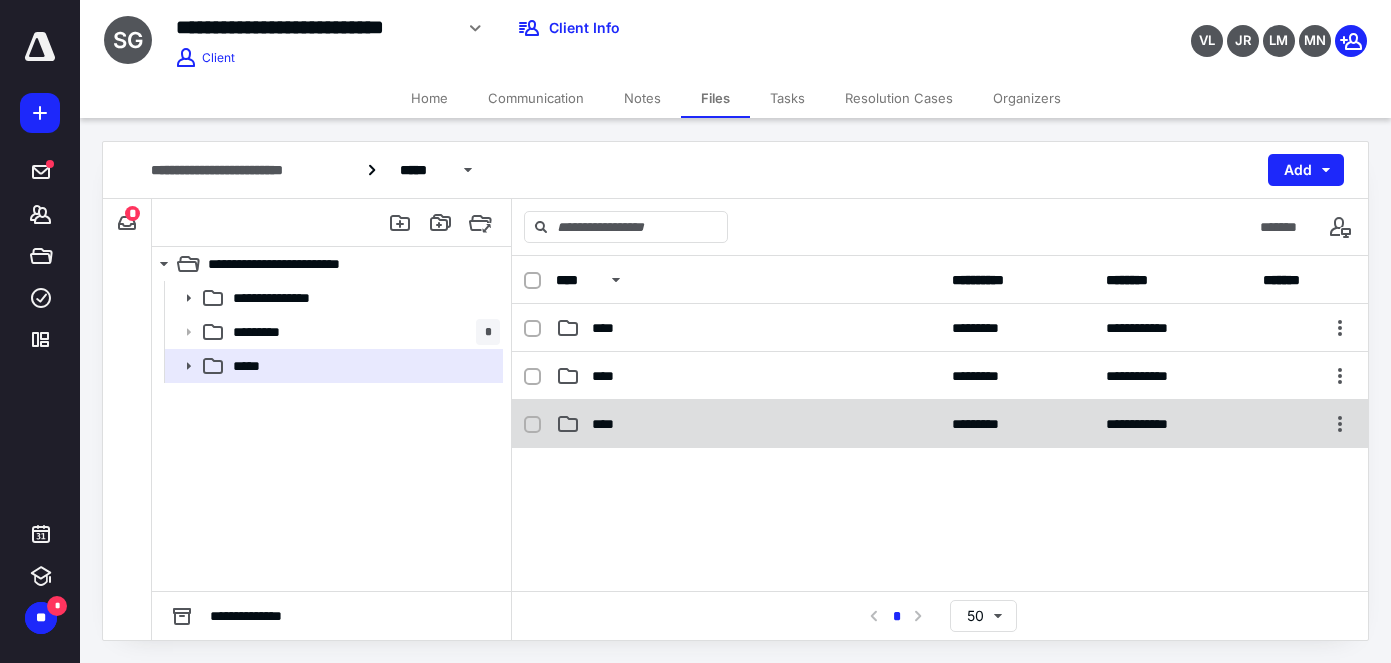 click on "****" at bounding box center [748, 424] 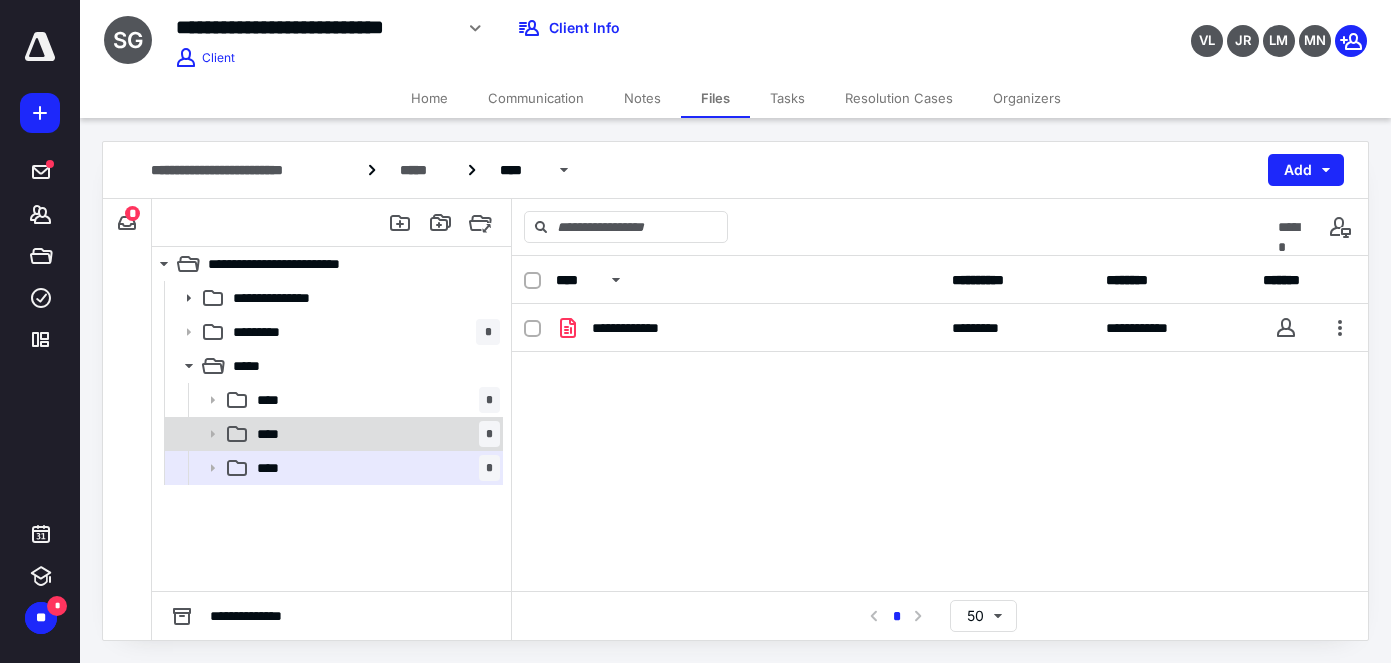 click on "**** *" at bounding box center (374, 434) 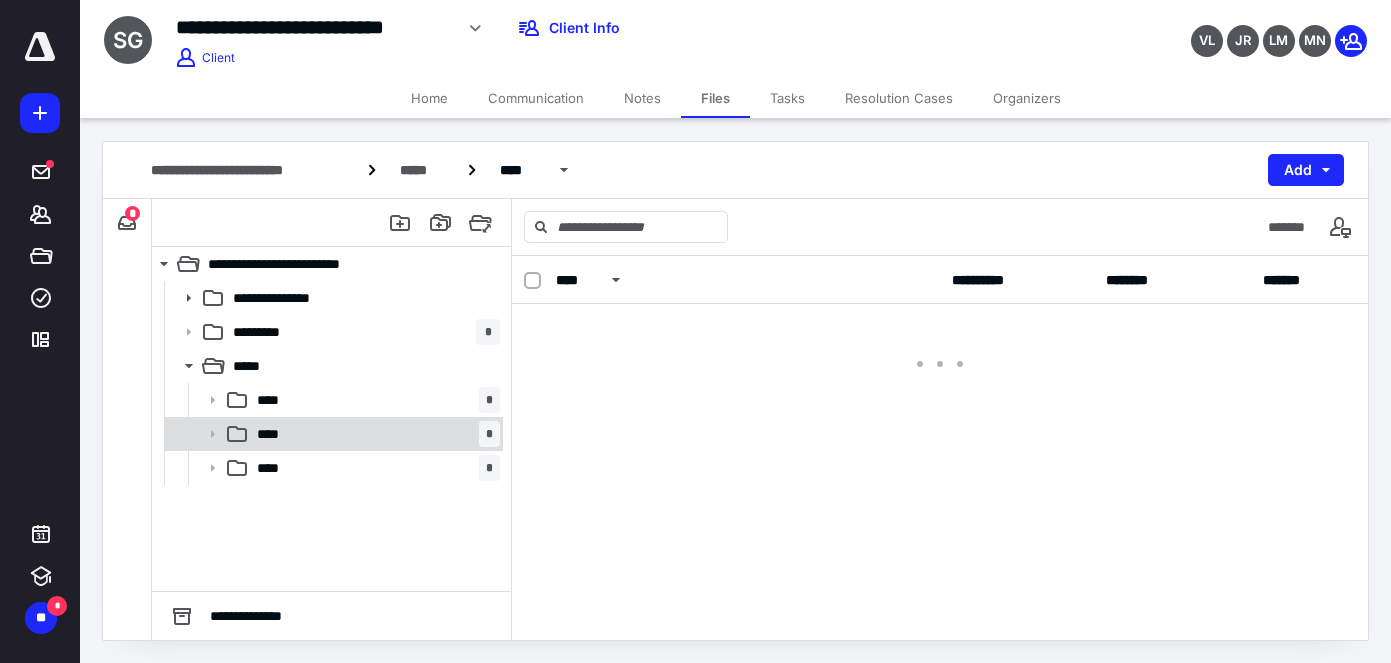 click on "**** *" at bounding box center (374, 434) 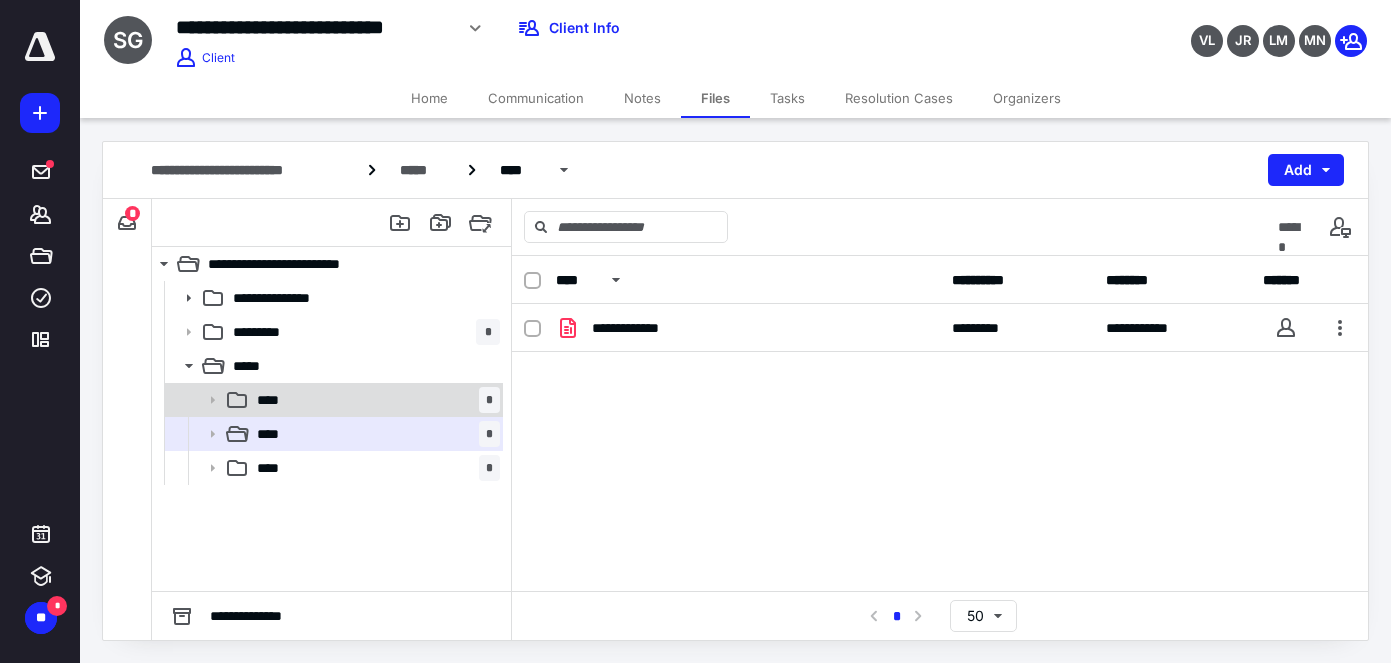 click on "**** *" at bounding box center [374, 400] 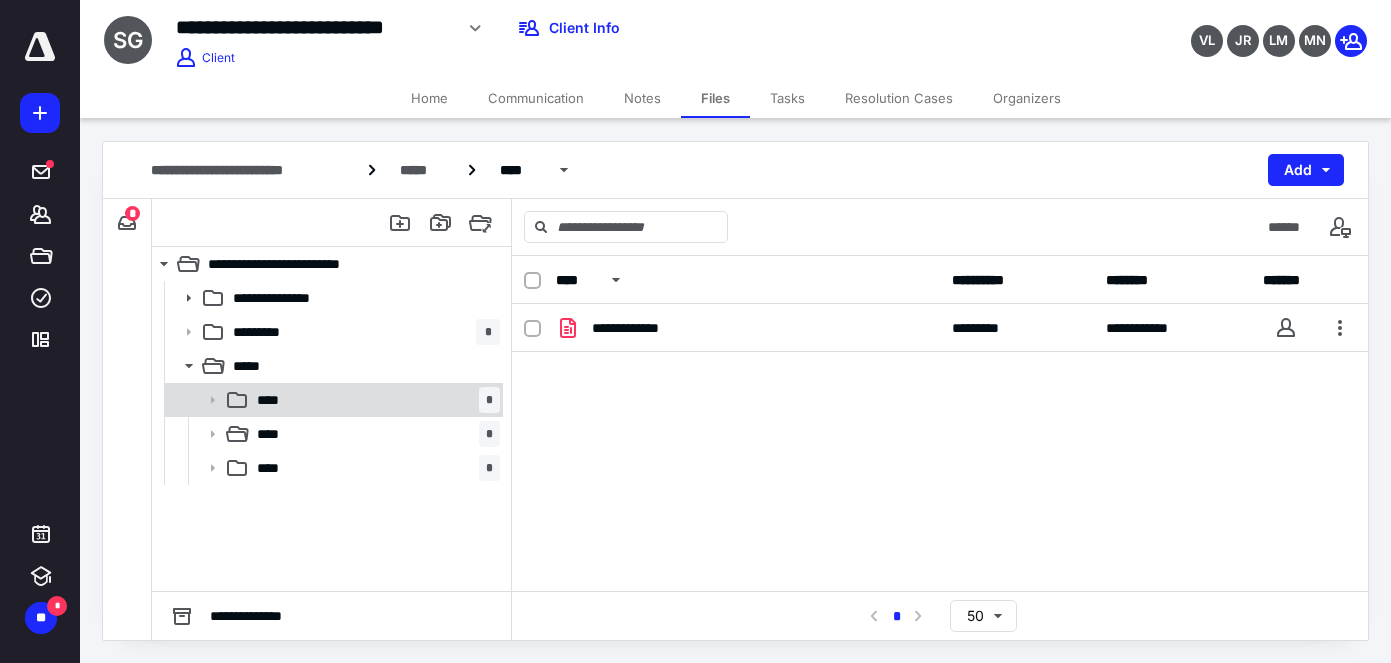click on "**** *" at bounding box center (374, 400) 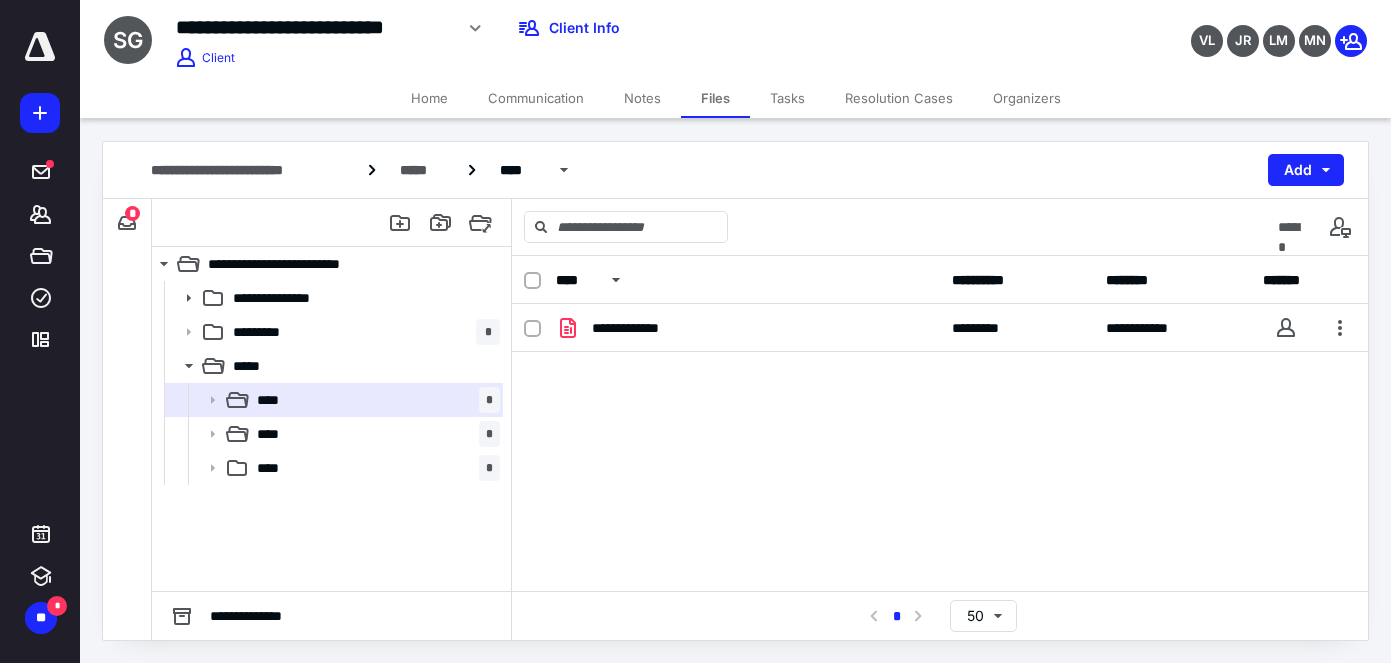 click on "Home" at bounding box center [429, 98] 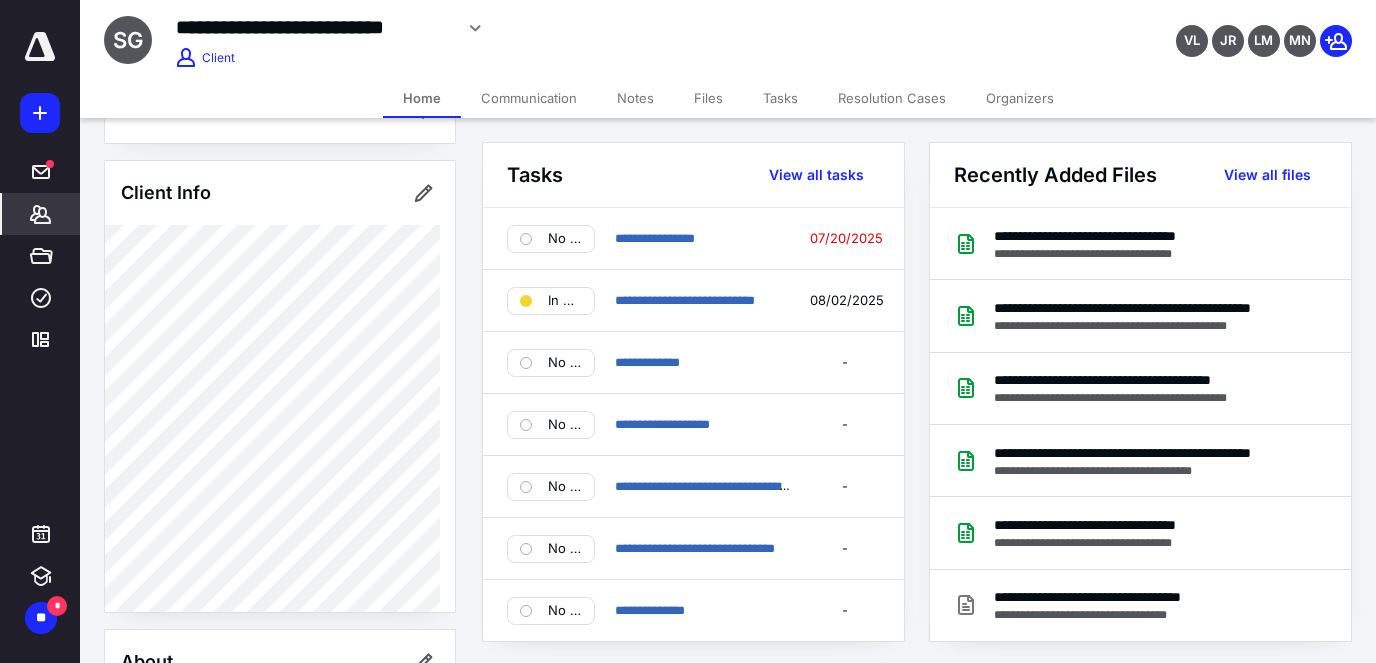 scroll, scrollTop: 100, scrollLeft: 0, axis: vertical 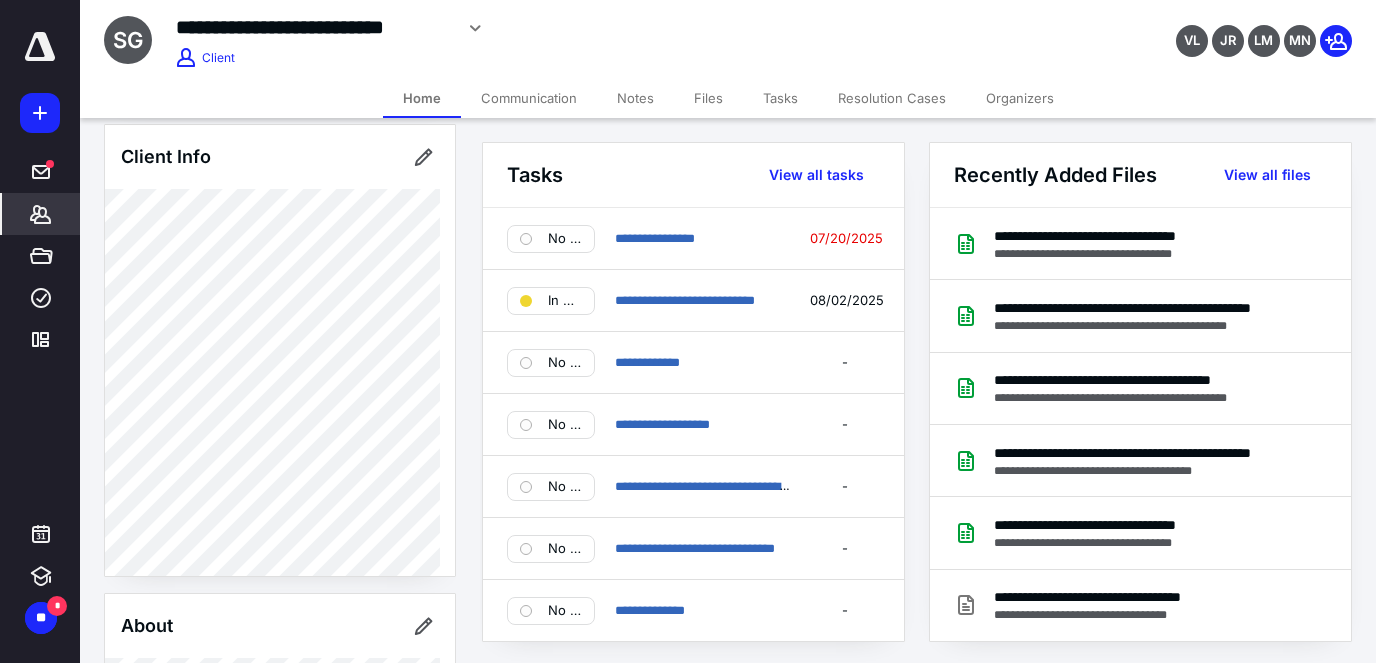 click on "Home Communication Notes Files Tasks Resolution Cases Organizers" at bounding box center (728, 98) 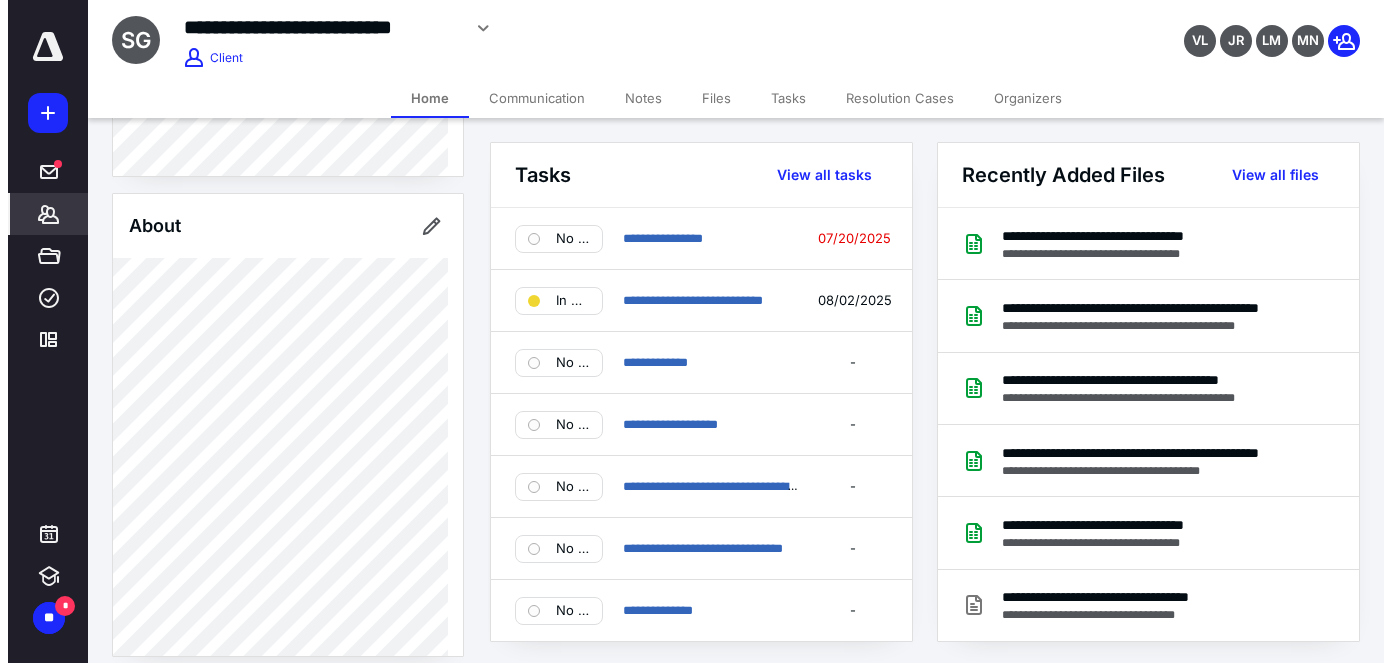 scroll, scrollTop: 800, scrollLeft: 0, axis: vertical 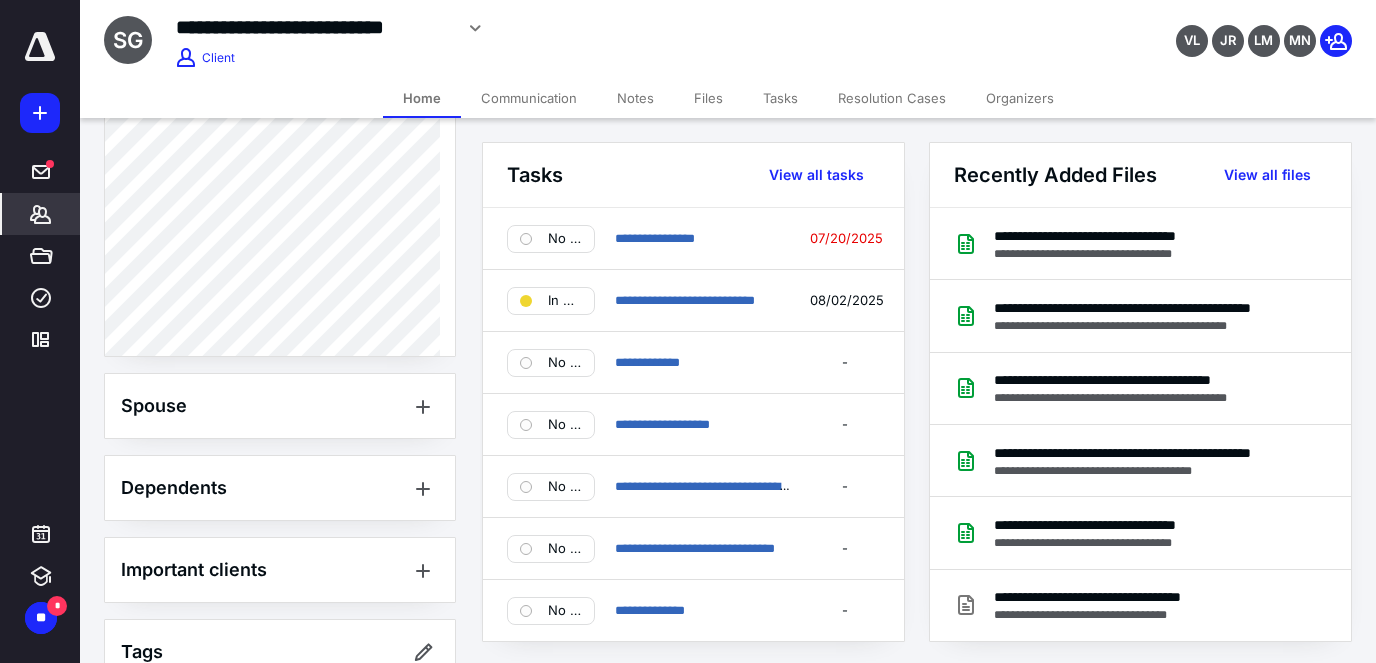 click on "Files" at bounding box center [708, 98] 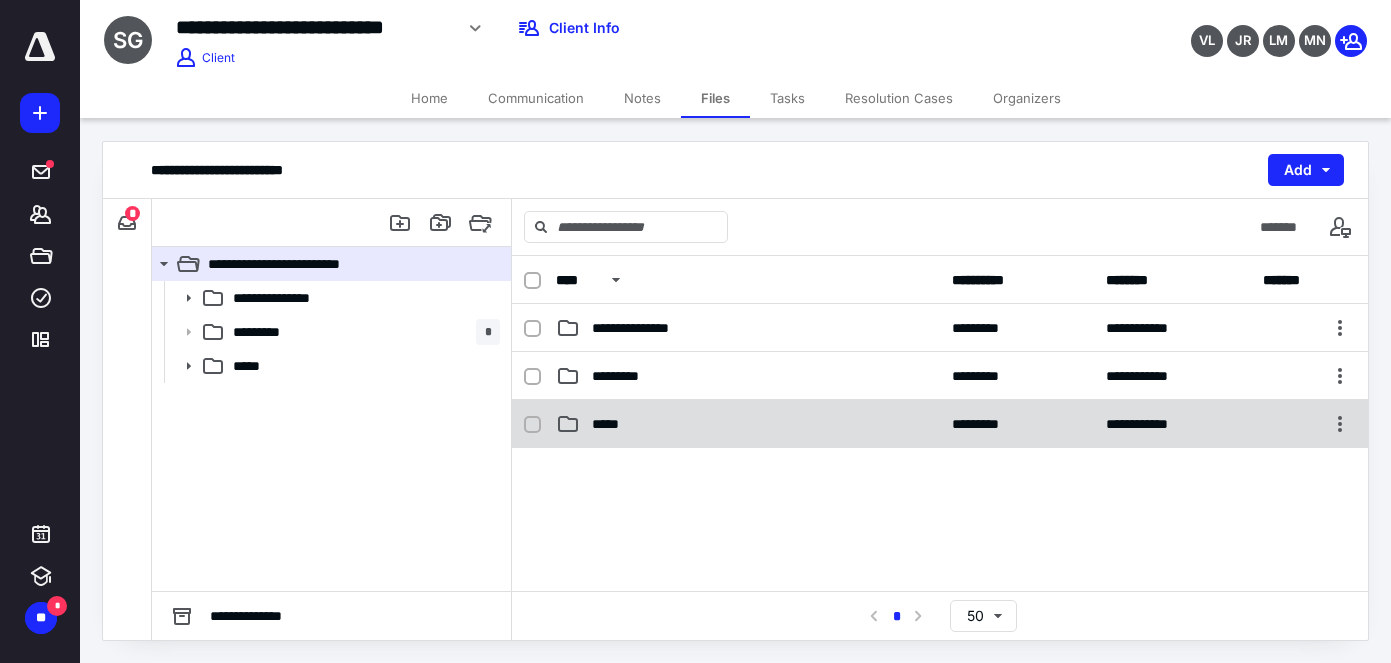 click on "*****" at bounding box center [611, 424] 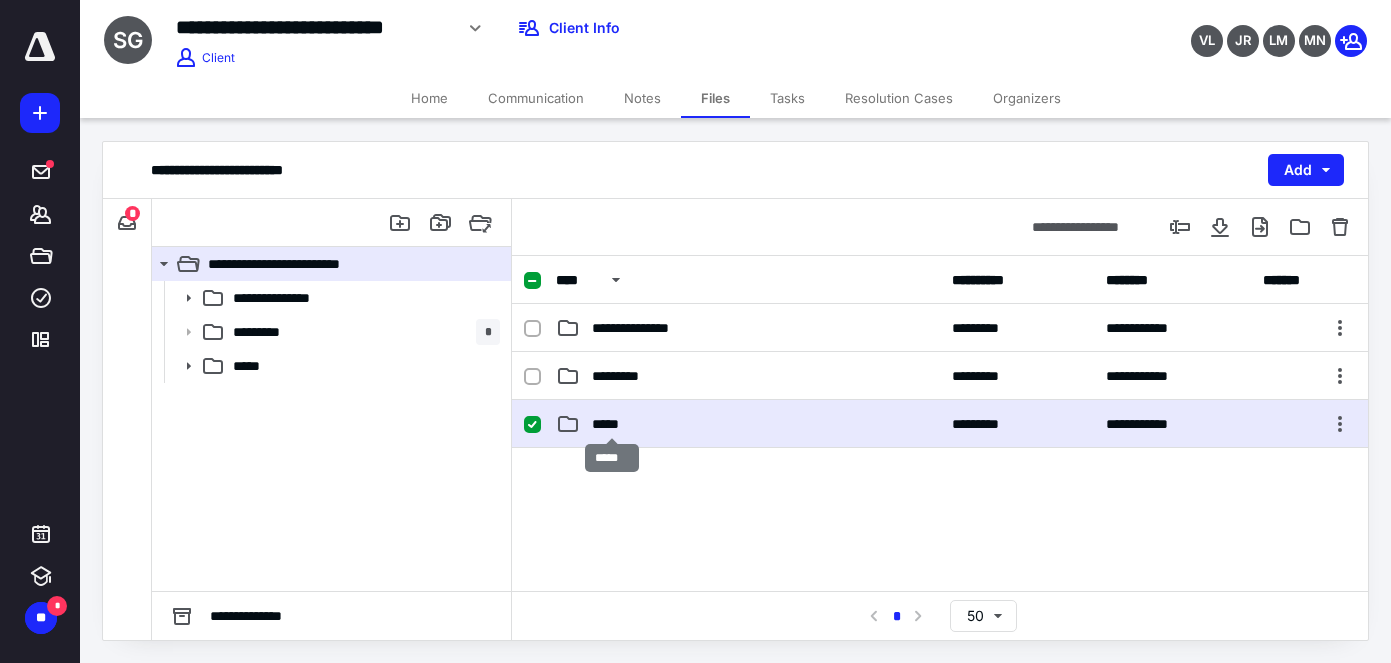 click on "*****" at bounding box center [611, 424] 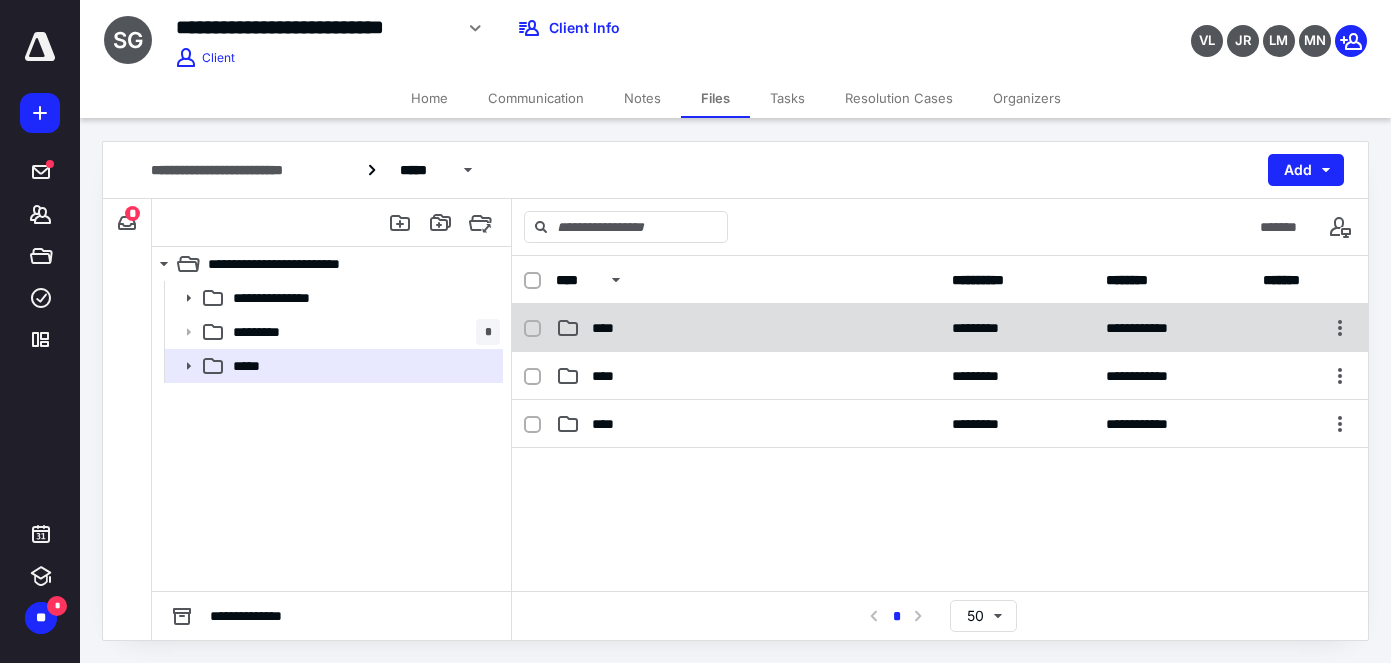 click on "****" at bounding box center [748, 328] 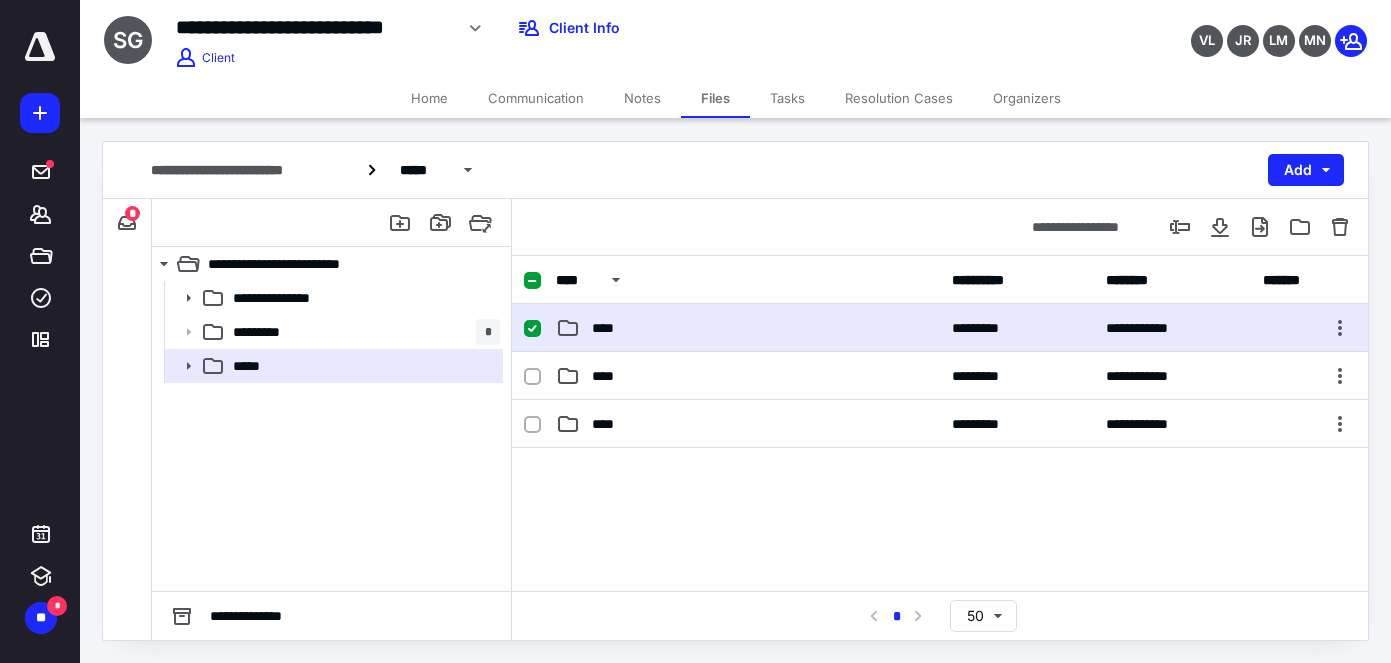 click on "****" at bounding box center [748, 328] 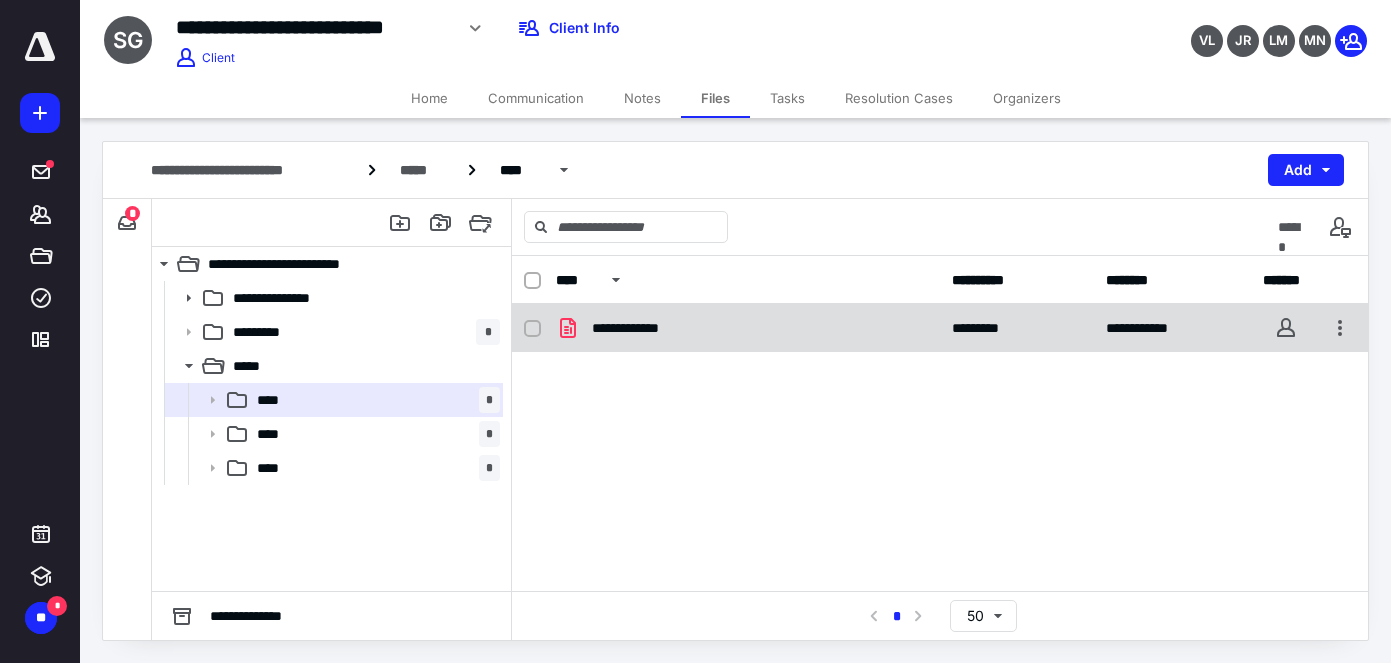 click on "**********" at bounding box center (640, 328) 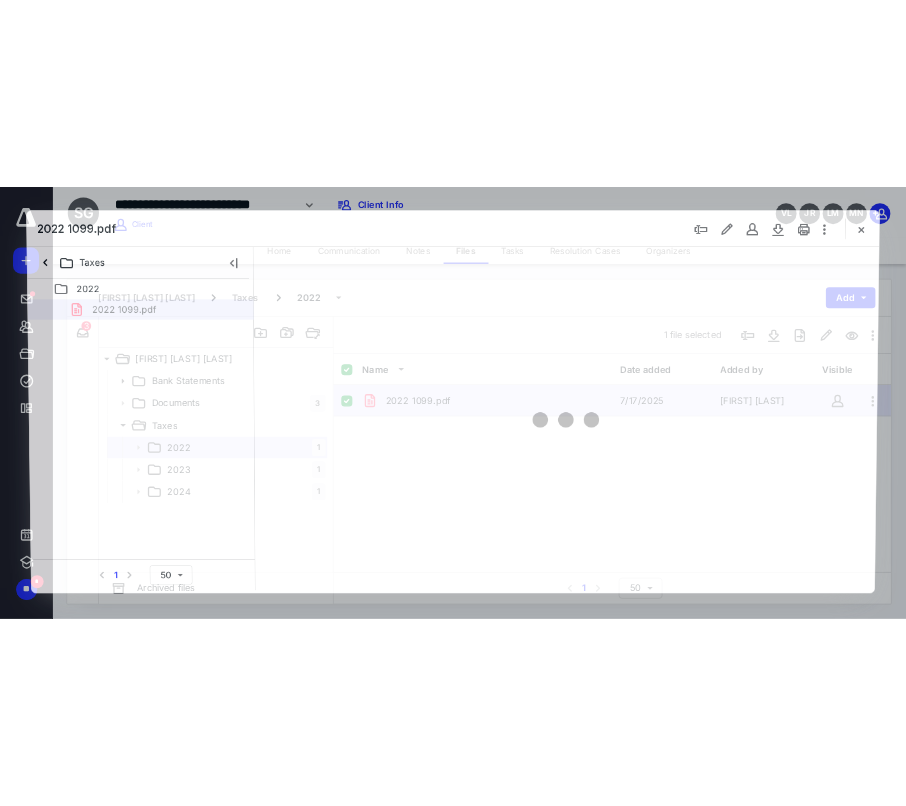scroll, scrollTop: 0, scrollLeft: 0, axis: both 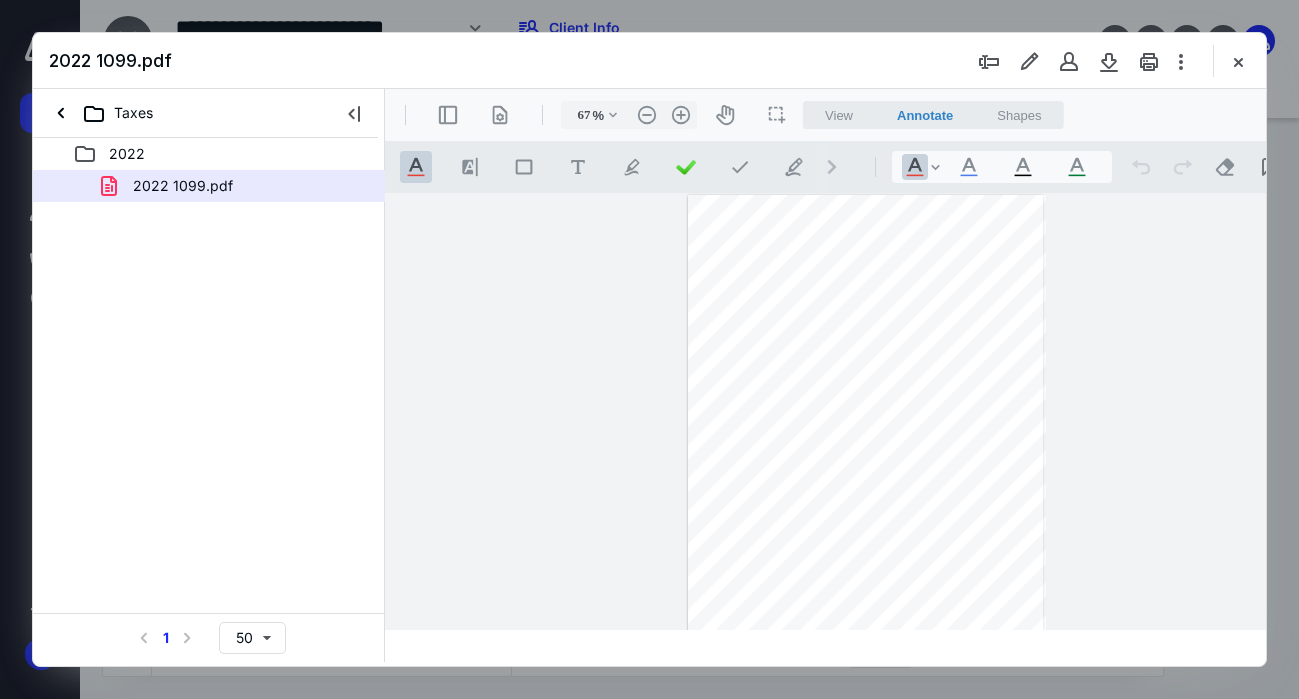 type on "68" 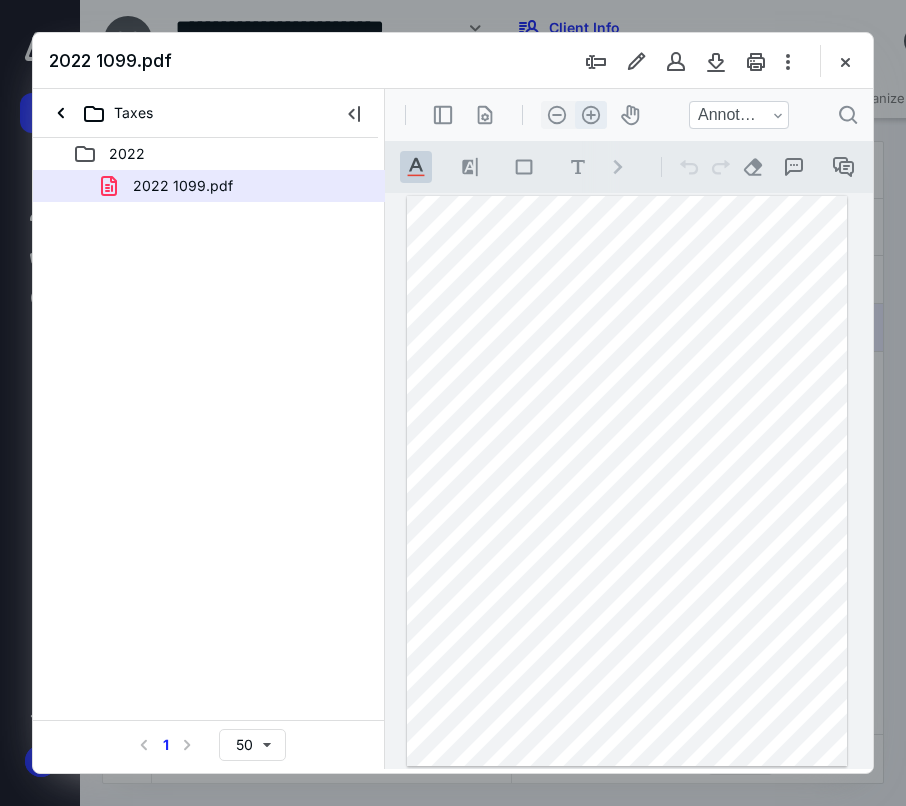click on ".cls-1{fill:#abb0c4;} icon - header - zoom - in - line" at bounding box center (591, 115) 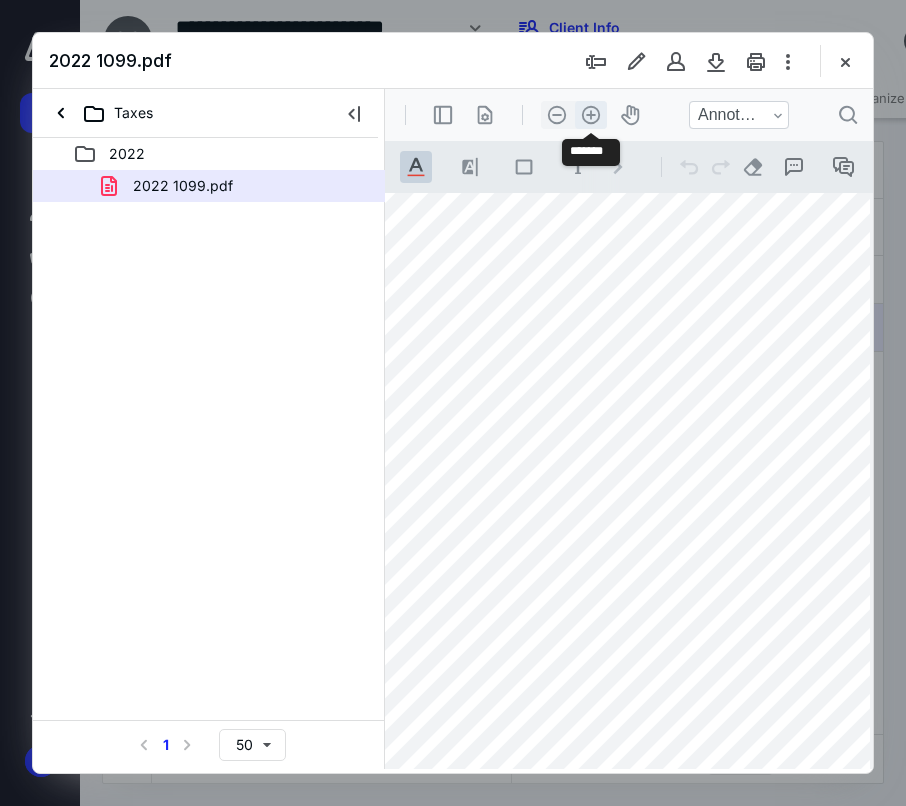 click on ".cls-1{fill:#abb0c4;} icon - header - zoom - in - line" at bounding box center (591, 115) 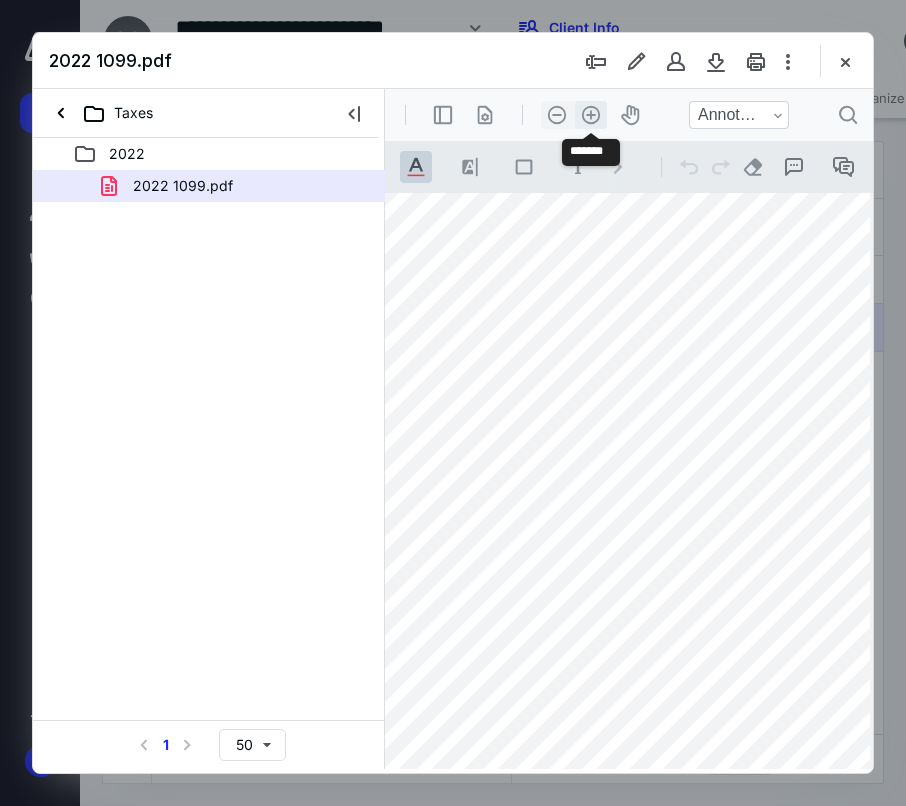click on ".cls-1{fill:#abb0c4;} icon - header - zoom - in - line" at bounding box center (591, 115) 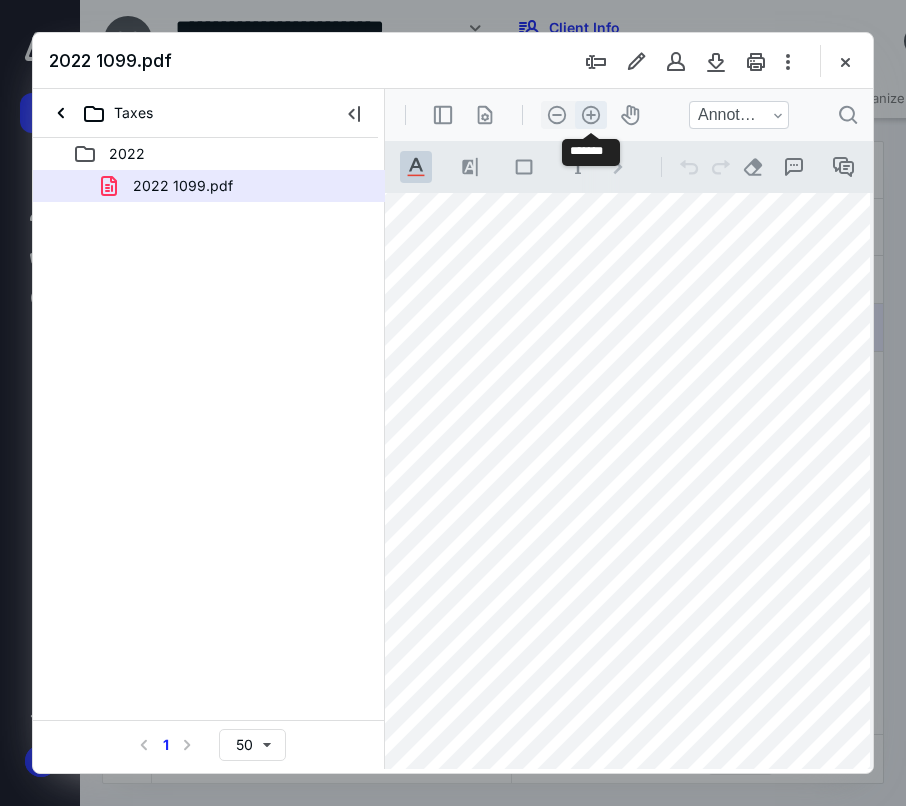 click on ".cls-1{fill:#abb0c4;} icon - header - zoom - in - line" at bounding box center [591, 115] 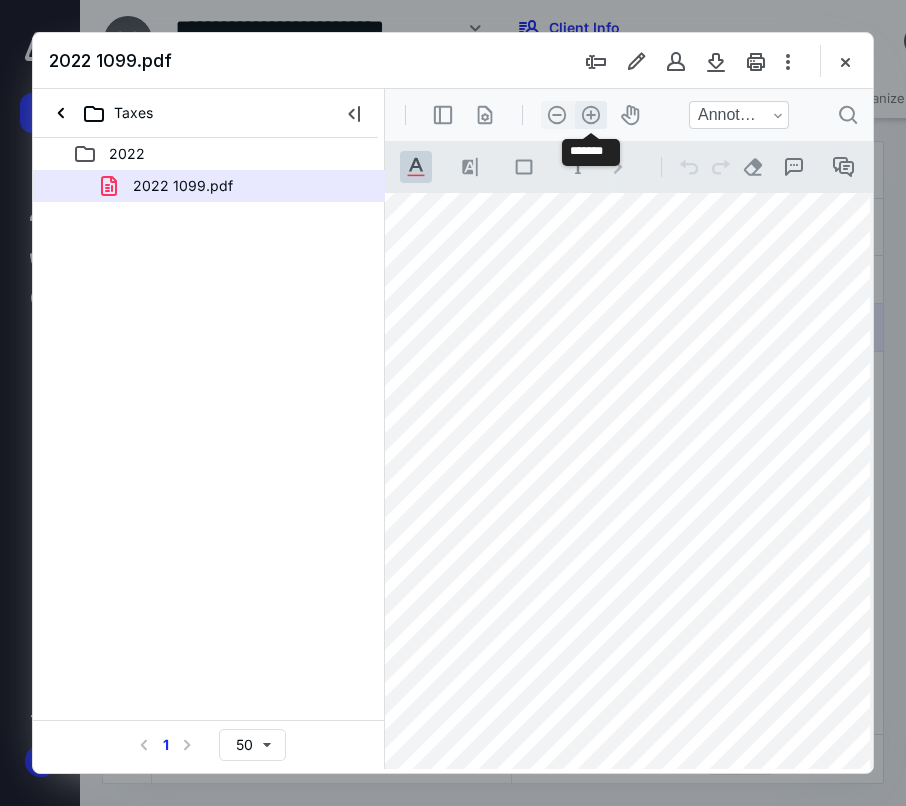 click on ".cls-1{fill:#abb0c4;} icon - header - zoom - in - line" at bounding box center (591, 115) 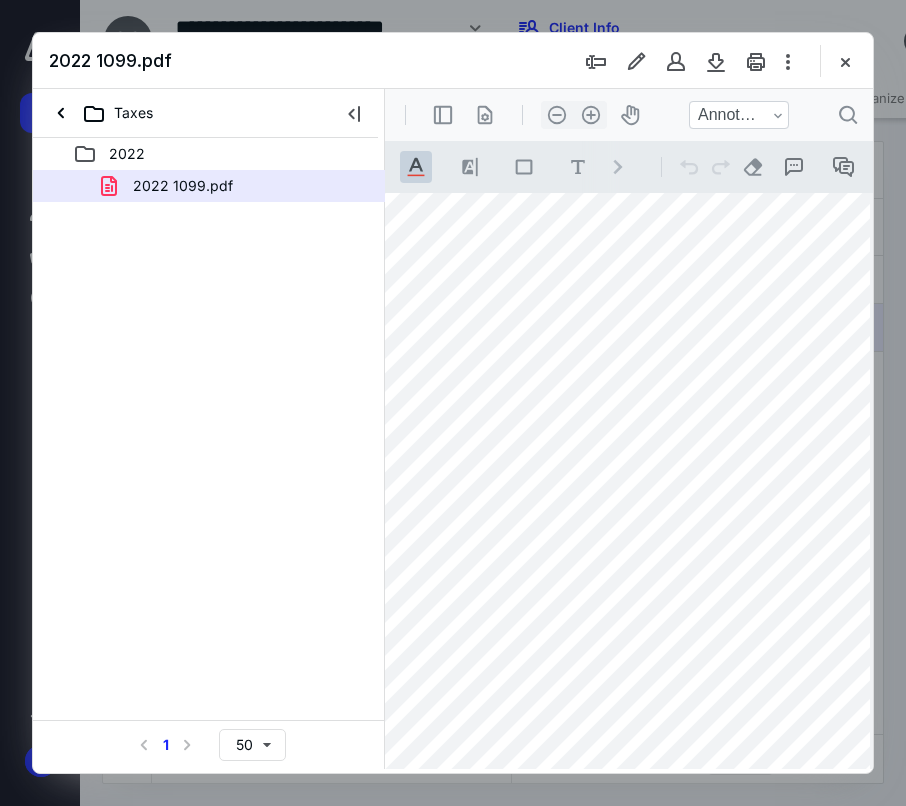 scroll, scrollTop: 0, scrollLeft: 261, axis: horizontal 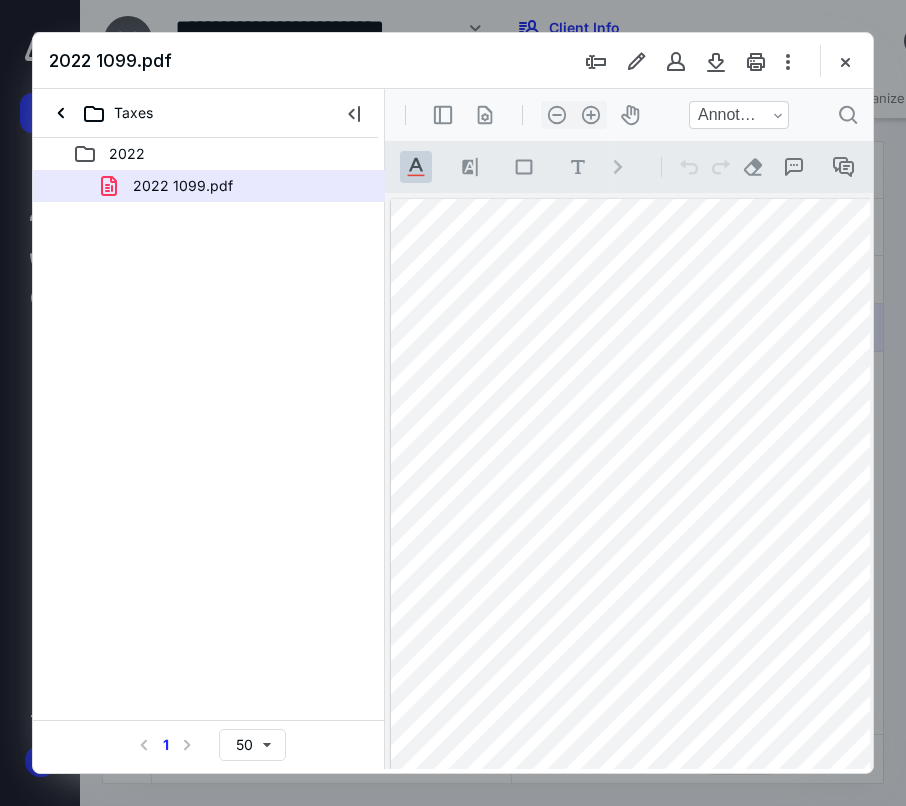 click at bounding box center [886, 840] 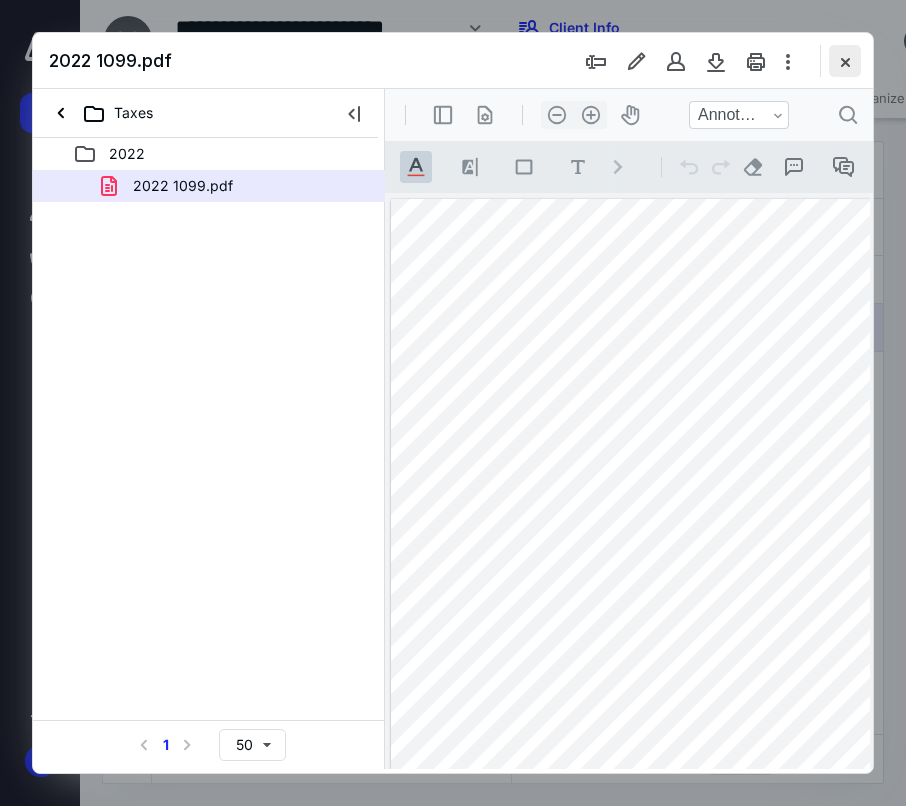 click at bounding box center [845, 61] 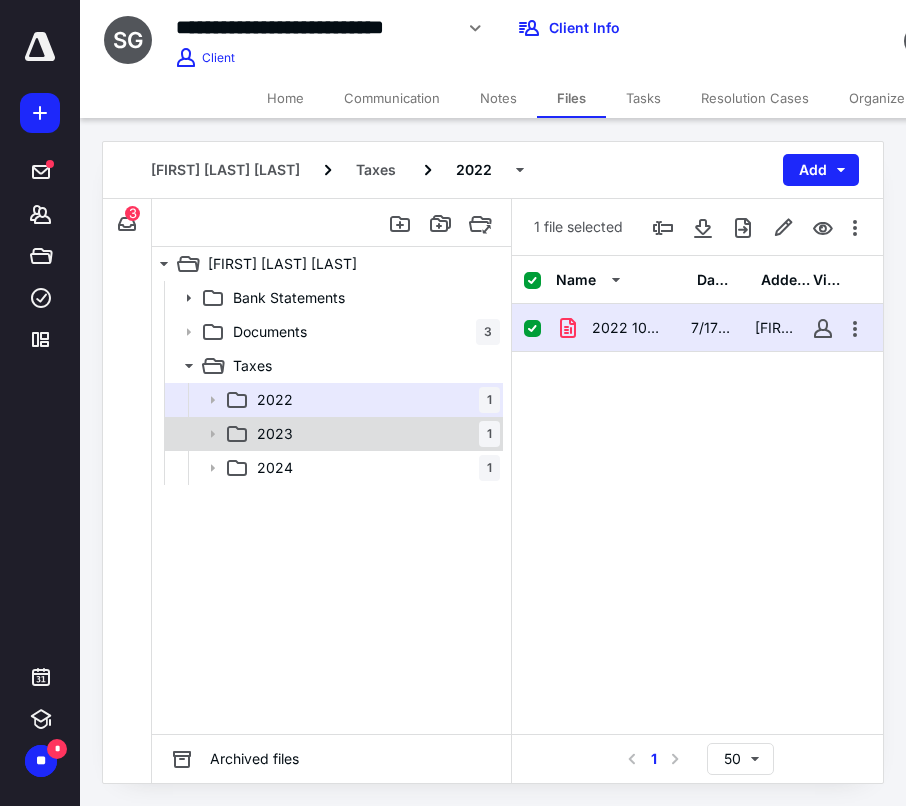 click on "2023 1" at bounding box center (332, 434) 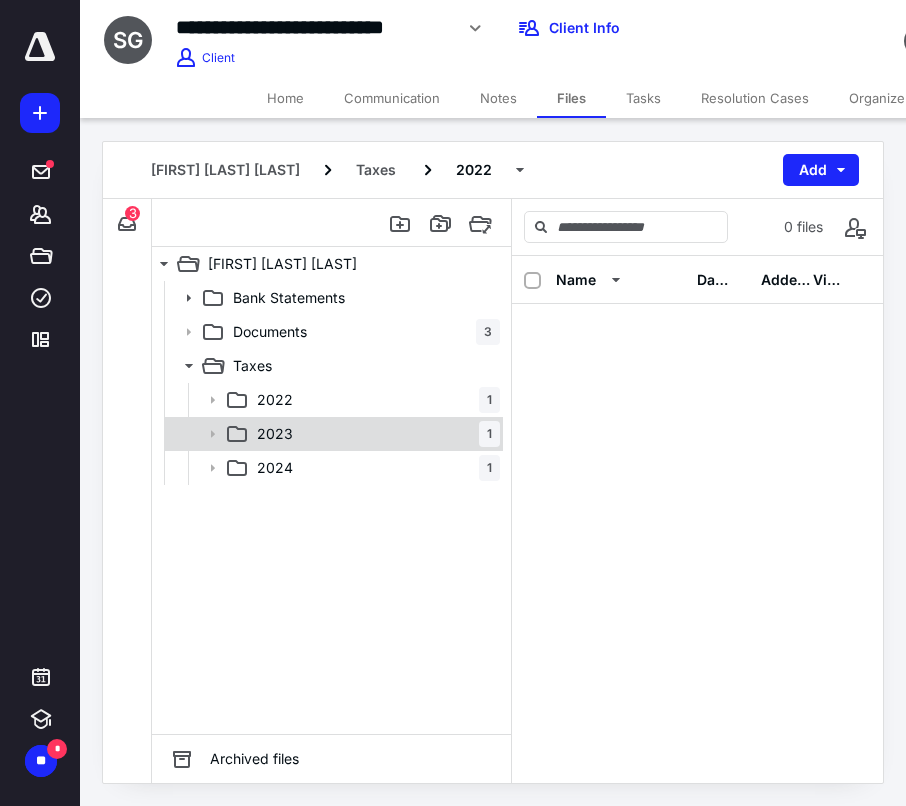 click on "2023 1" at bounding box center (374, 434) 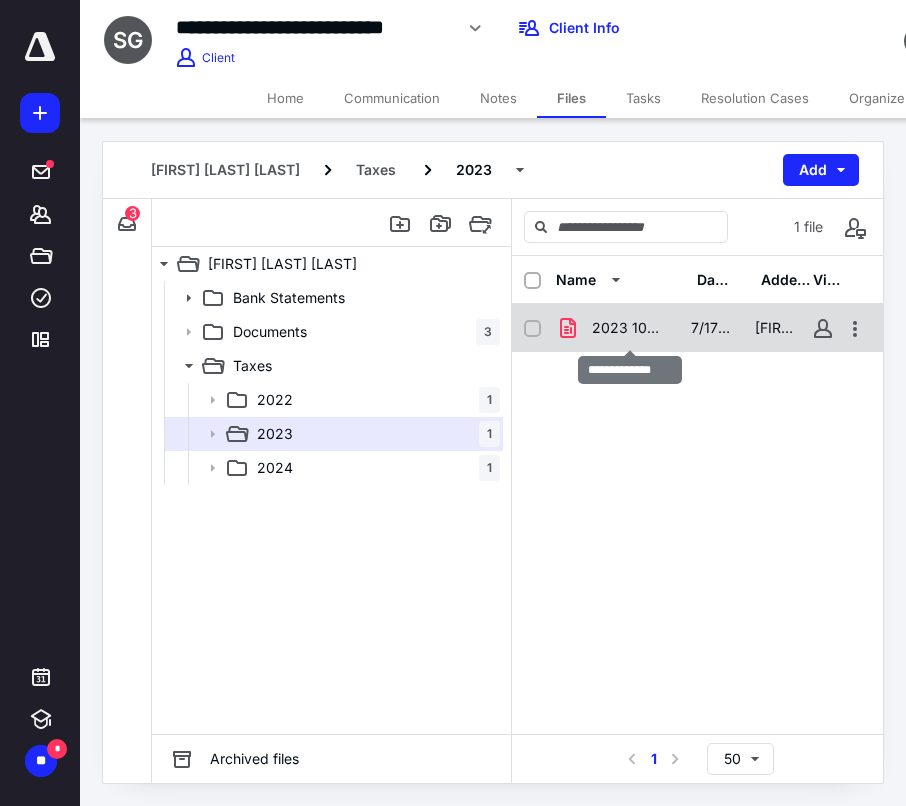 click on "2023 1099.pdf" at bounding box center (629, 328) 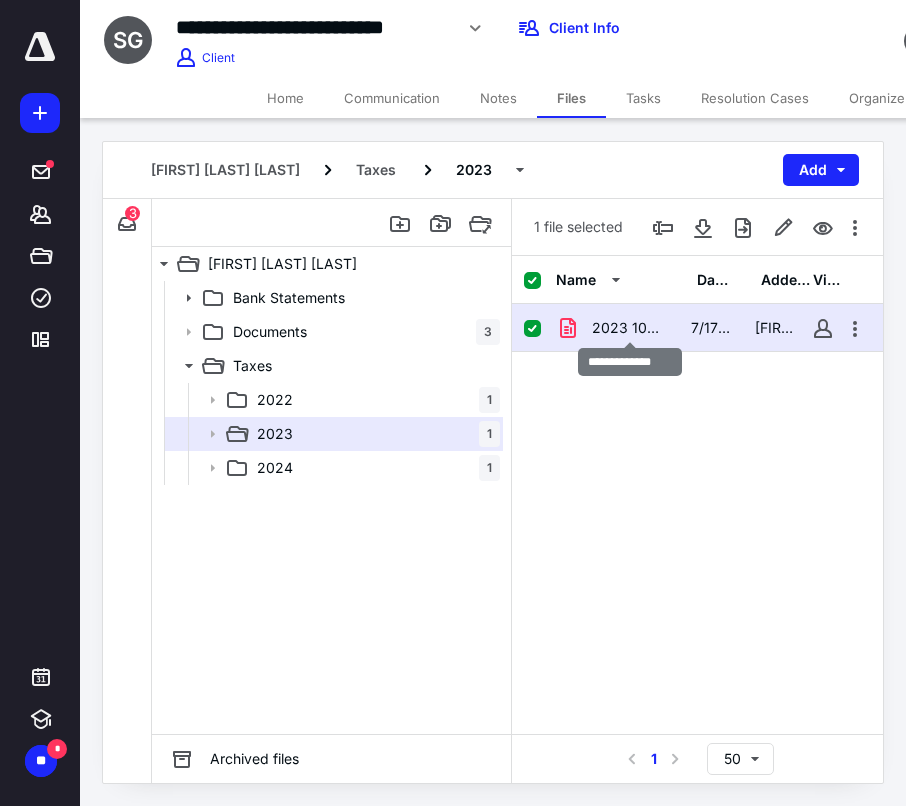 click on "2023 1099.pdf" at bounding box center [629, 328] 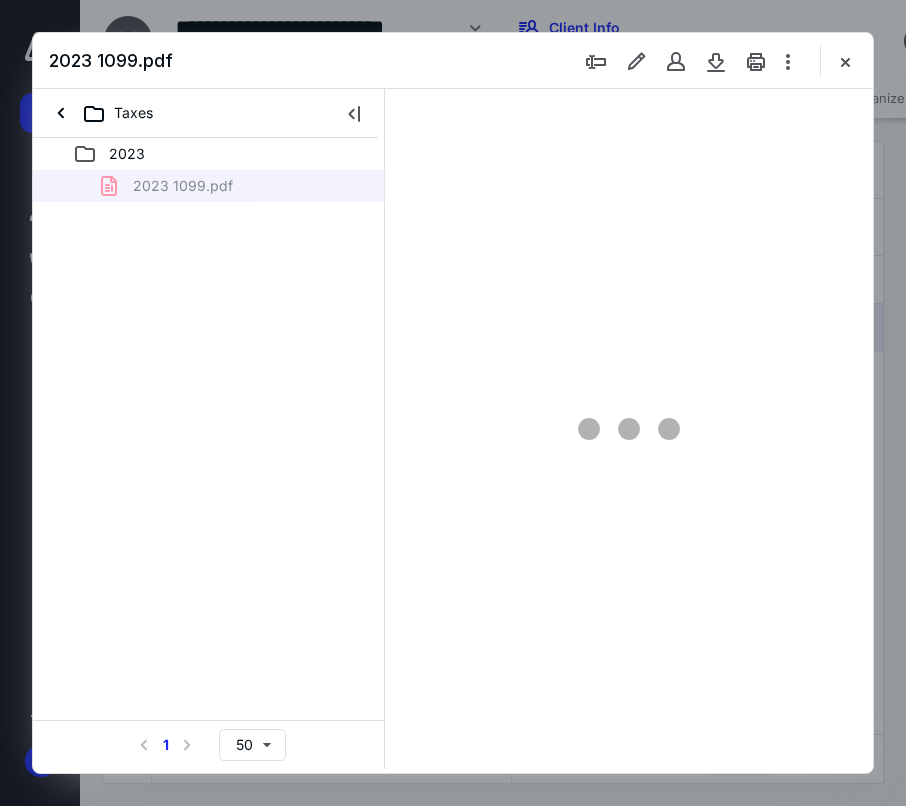 scroll, scrollTop: 0, scrollLeft: 0, axis: both 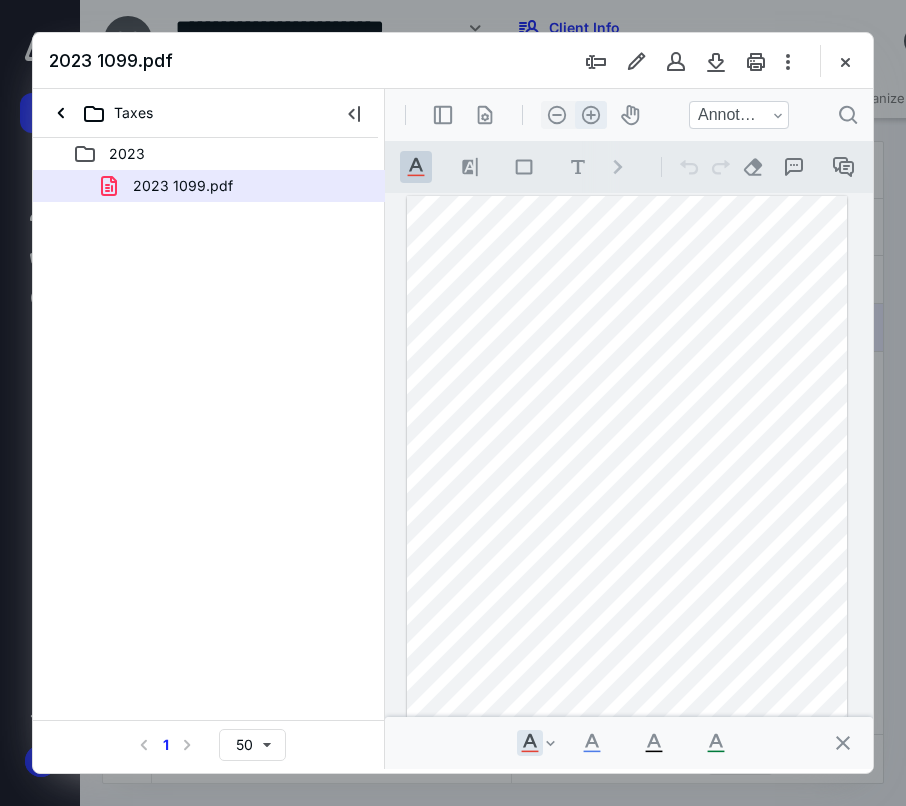 click on ".cls-1{fill:#abb0c4;} icon - header - zoom - in - line" at bounding box center [591, 115] 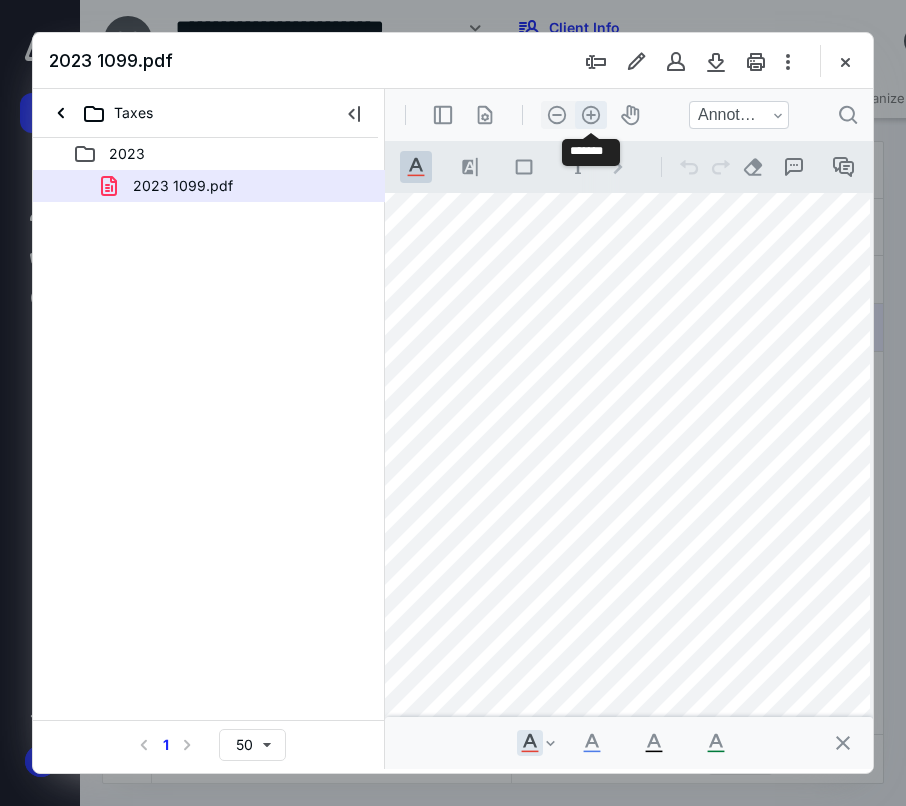 click on ".cls-1{fill:#abb0c4;} icon - header - zoom - in - line" at bounding box center (591, 115) 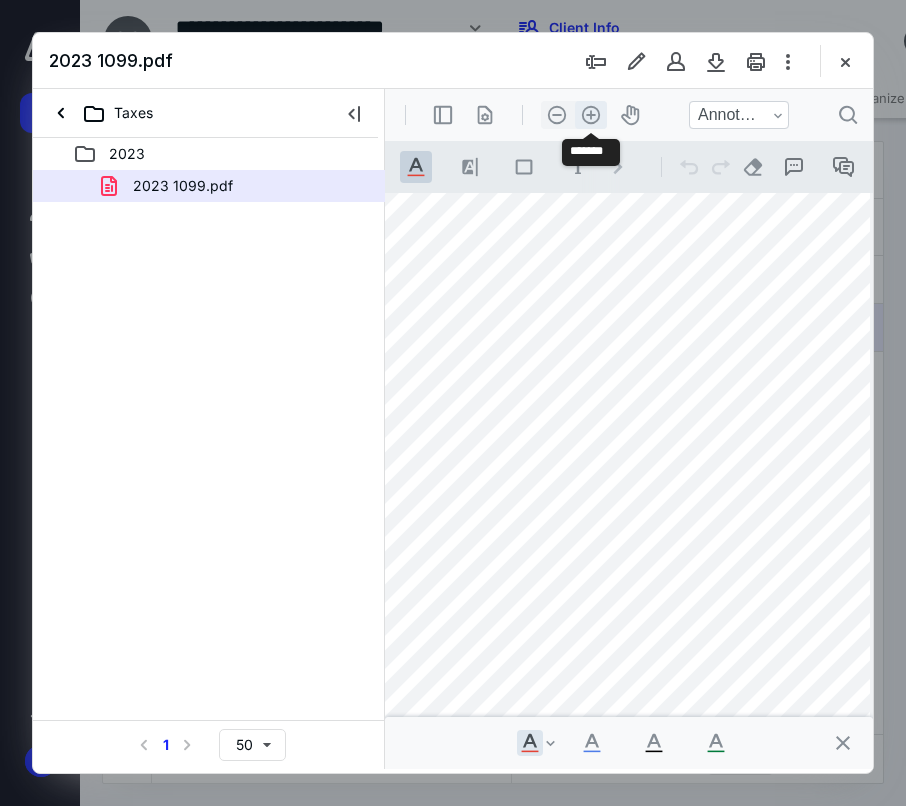 click on ".cls-1{fill:#abb0c4;} icon - header - zoom - in - line" at bounding box center (591, 115) 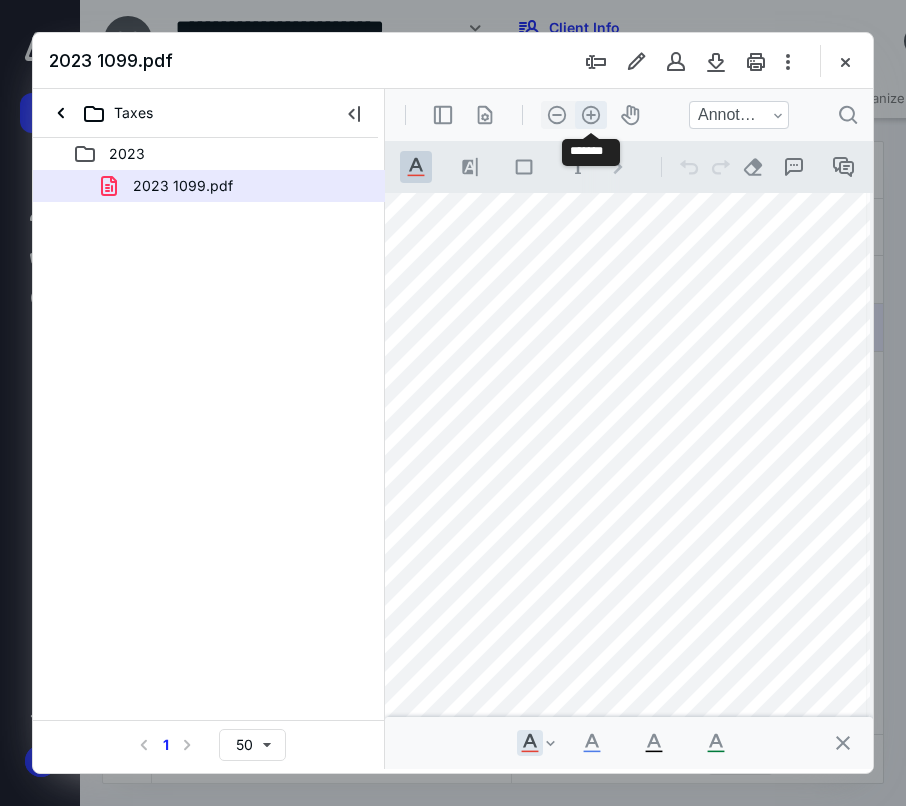click on ".cls-1{fill:#abb0c4;} icon - header - zoom - in - line" at bounding box center (591, 115) 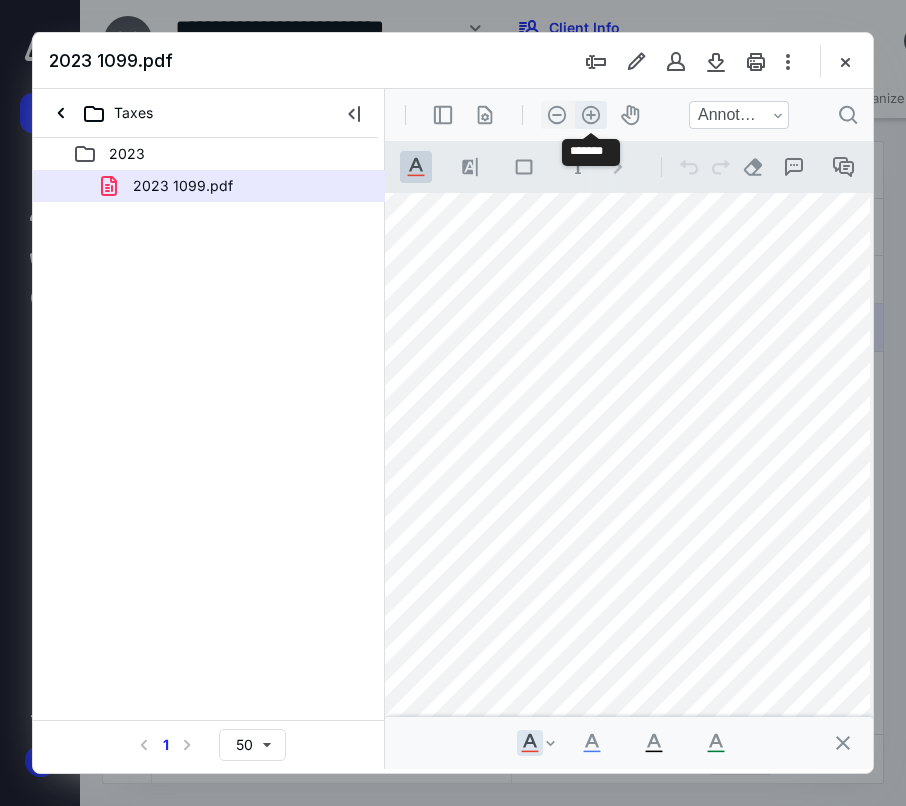 click on ".cls-1{fill:#abb0c4;} icon - header - zoom - in - line" at bounding box center [591, 115] 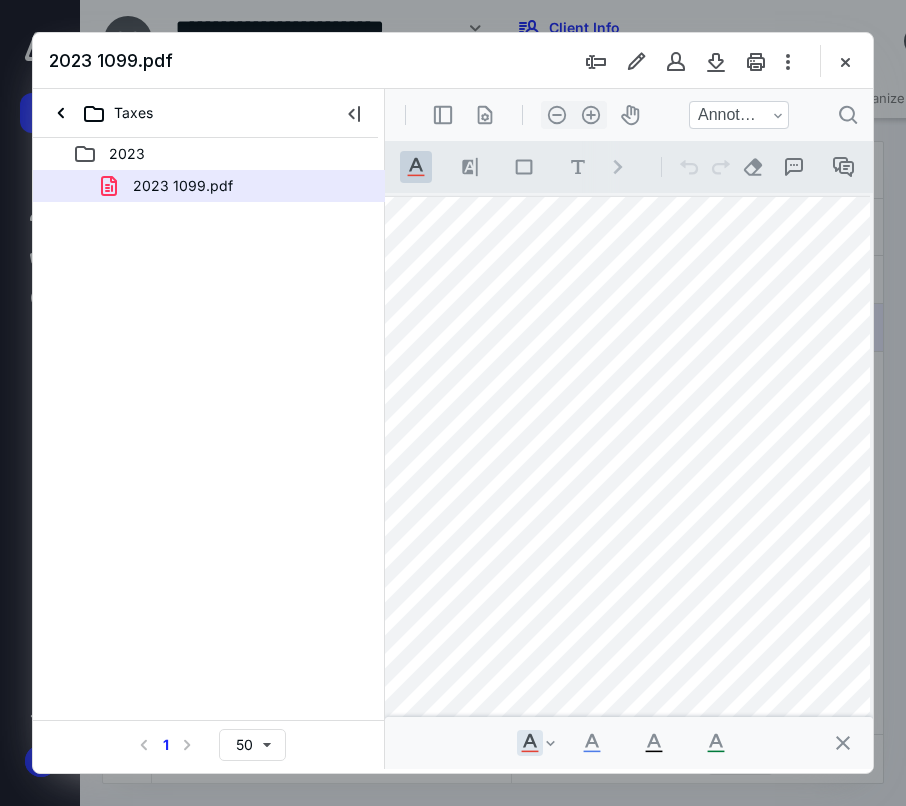 scroll, scrollTop: 0, scrollLeft: 261, axis: horizontal 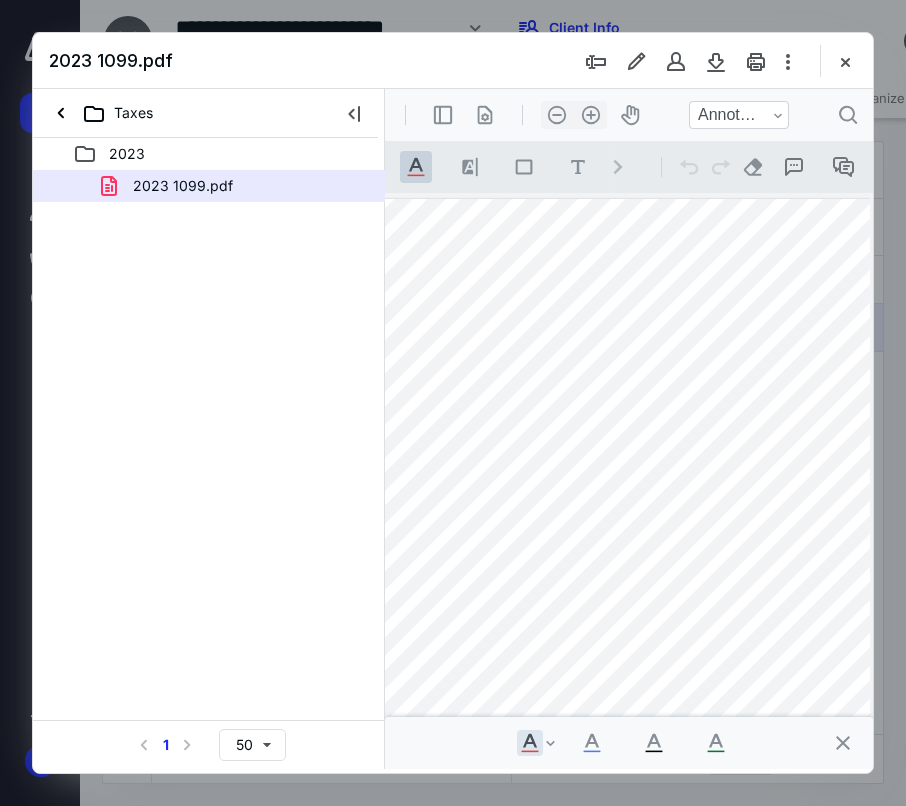 click at bounding box center (625, 840) 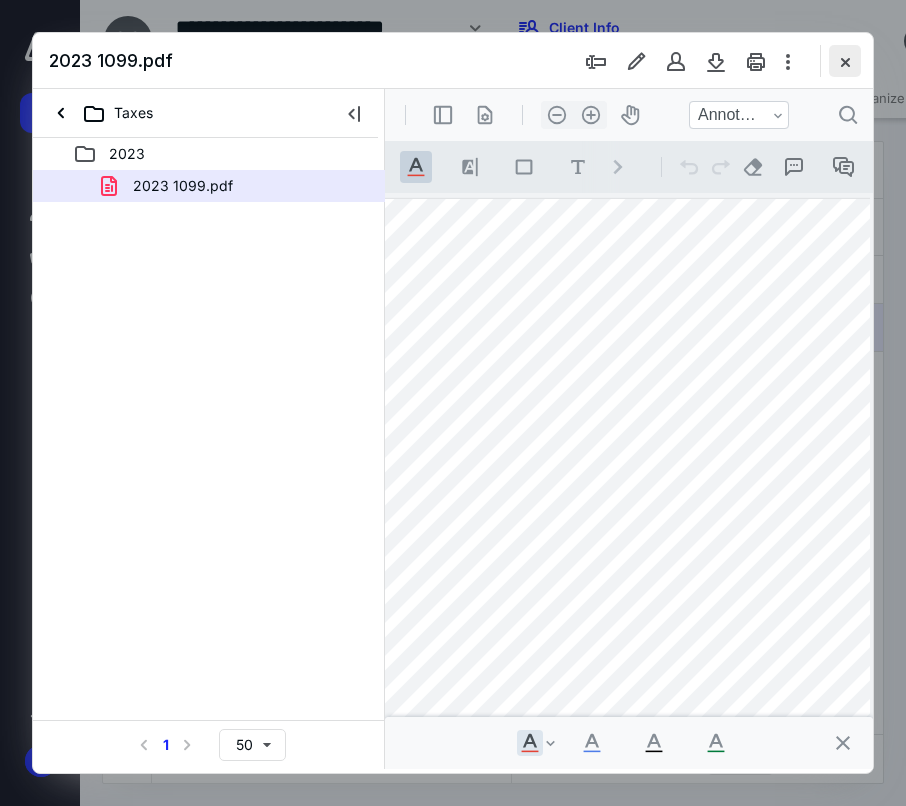 click at bounding box center (845, 61) 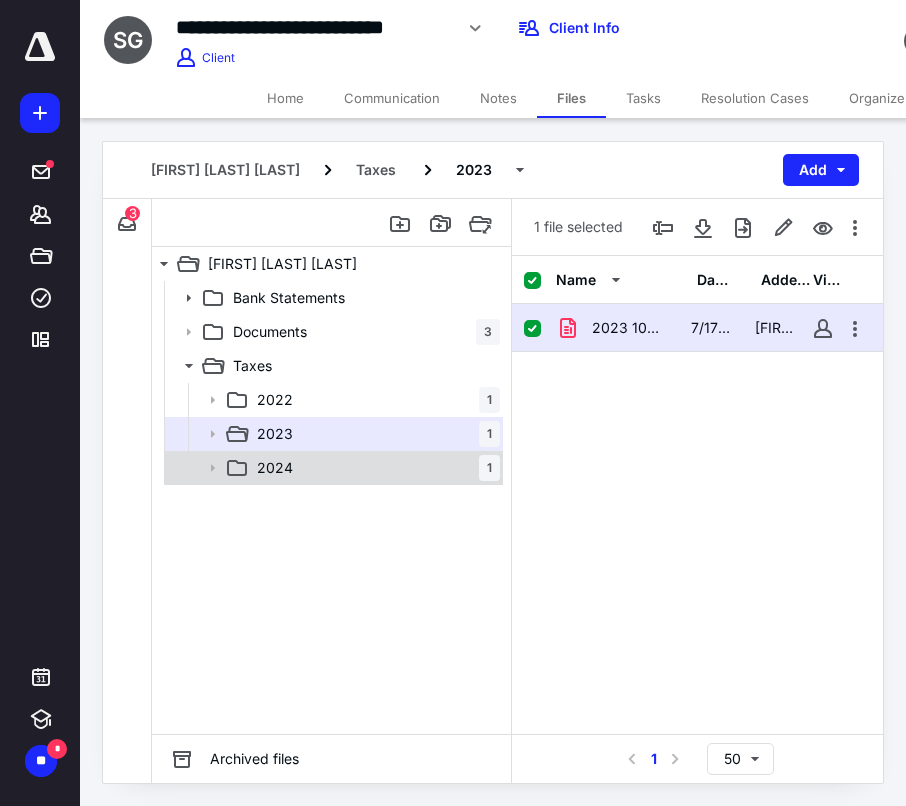 click on "2024 1" at bounding box center (374, 468) 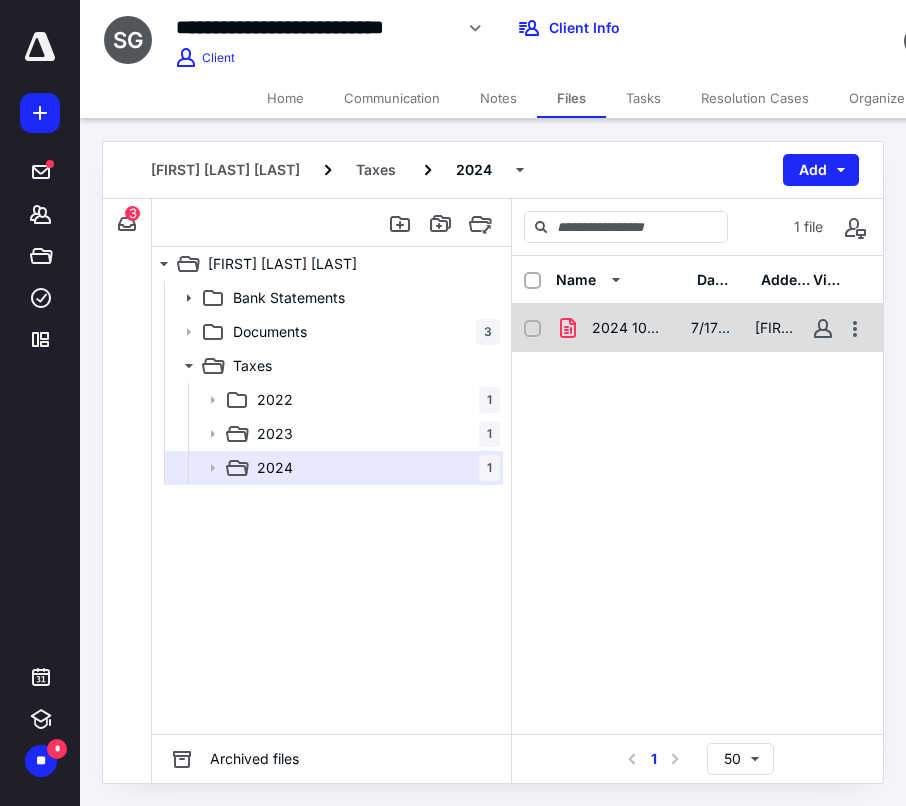 click on "2024 1099.pdf" at bounding box center (629, 328) 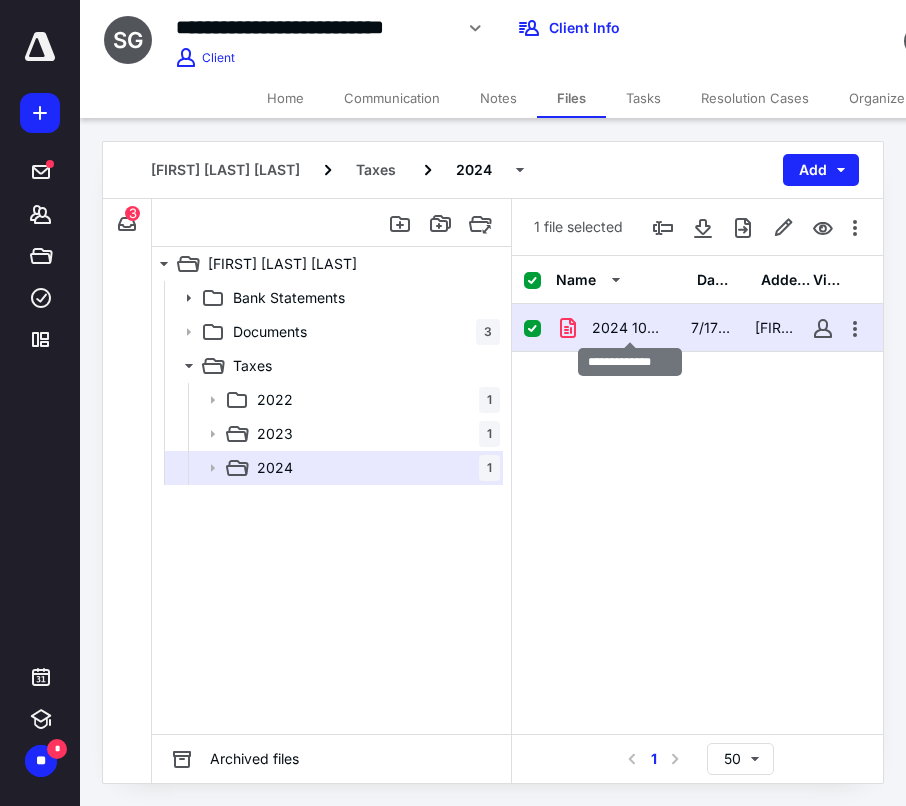 click on "2024 1099.pdf" at bounding box center (629, 328) 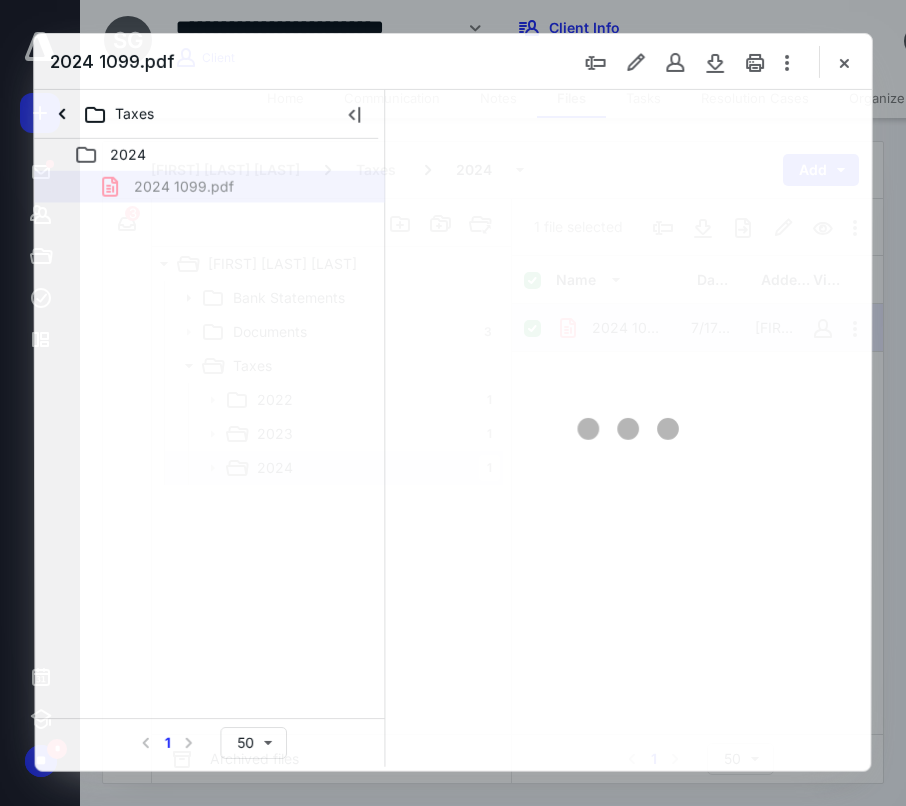 scroll, scrollTop: 0, scrollLeft: 0, axis: both 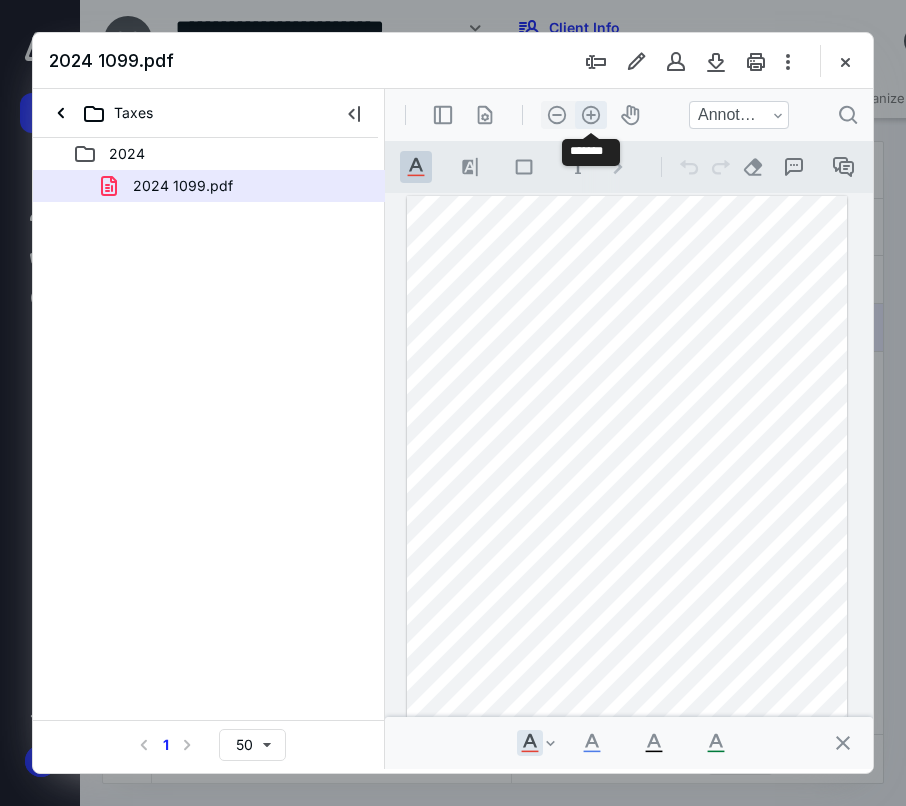 click on ".cls-1{fill:#abb0c4;} icon - header - zoom - in - line" at bounding box center (591, 115) 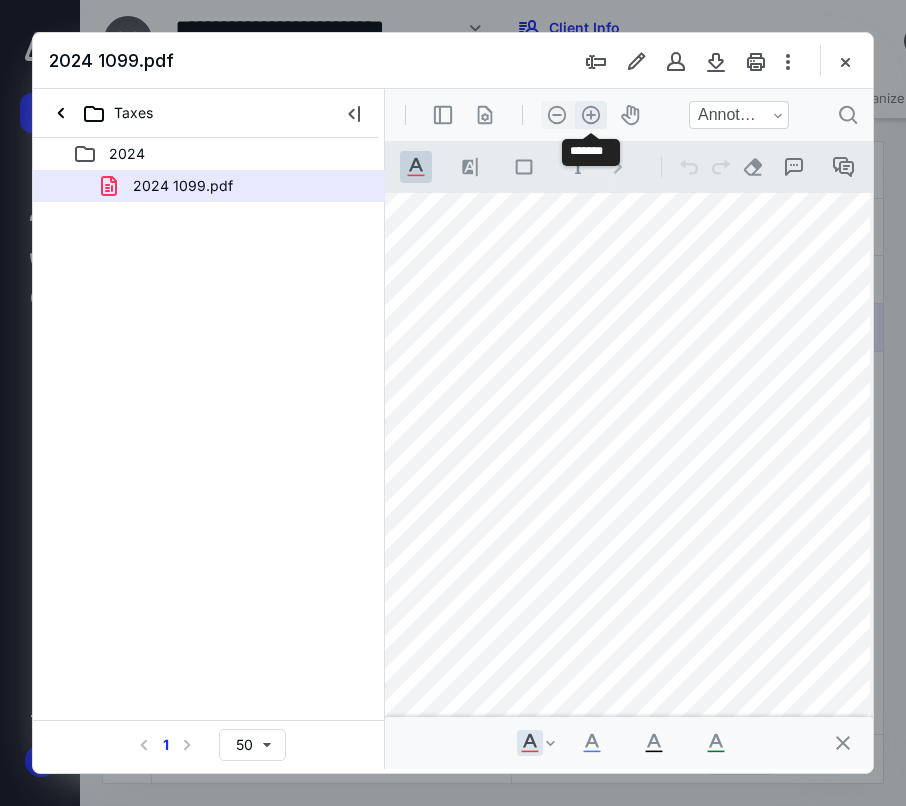 click on ".cls-1{fill:#abb0c4;} icon - header - zoom - in - line" at bounding box center (591, 115) 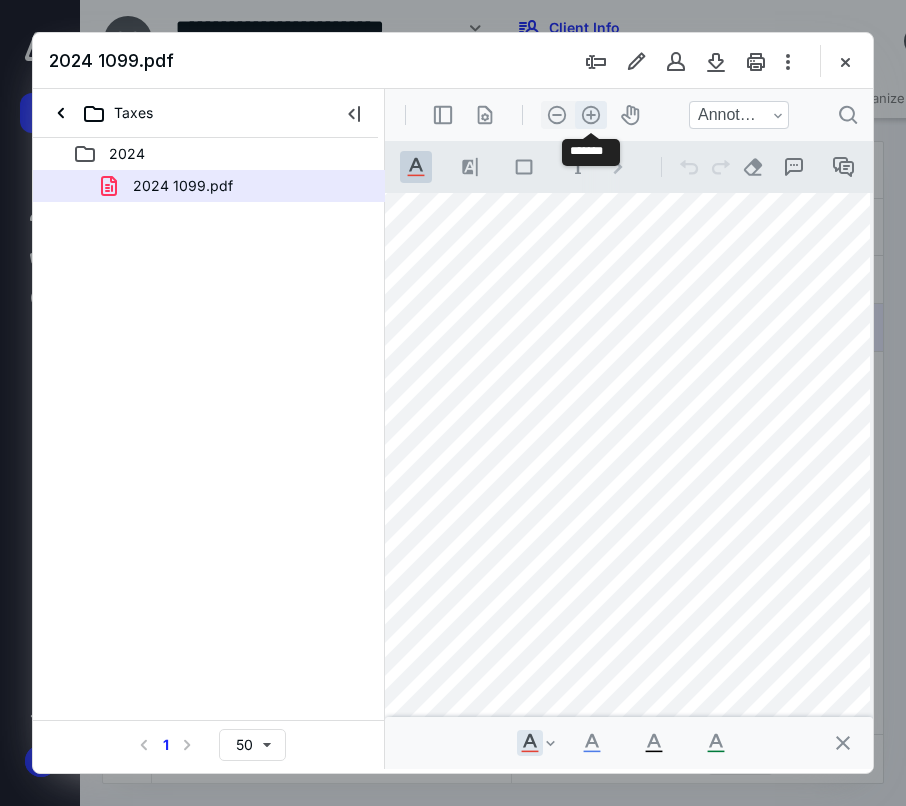 click on ".cls-1{fill:#abb0c4;} icon - header - zoom - in - line" at bounding box center (591, 115) 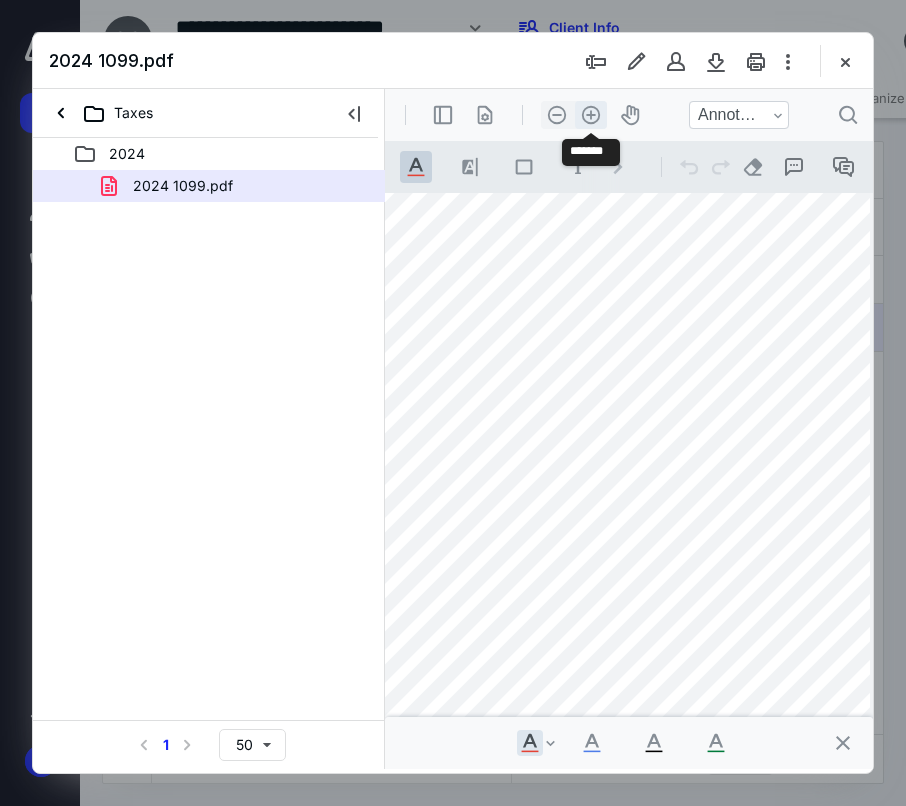 click on ".cls-1{fill:#abb0c4;} icon - header - zoom - in - line" at bounding box center [591, 115] 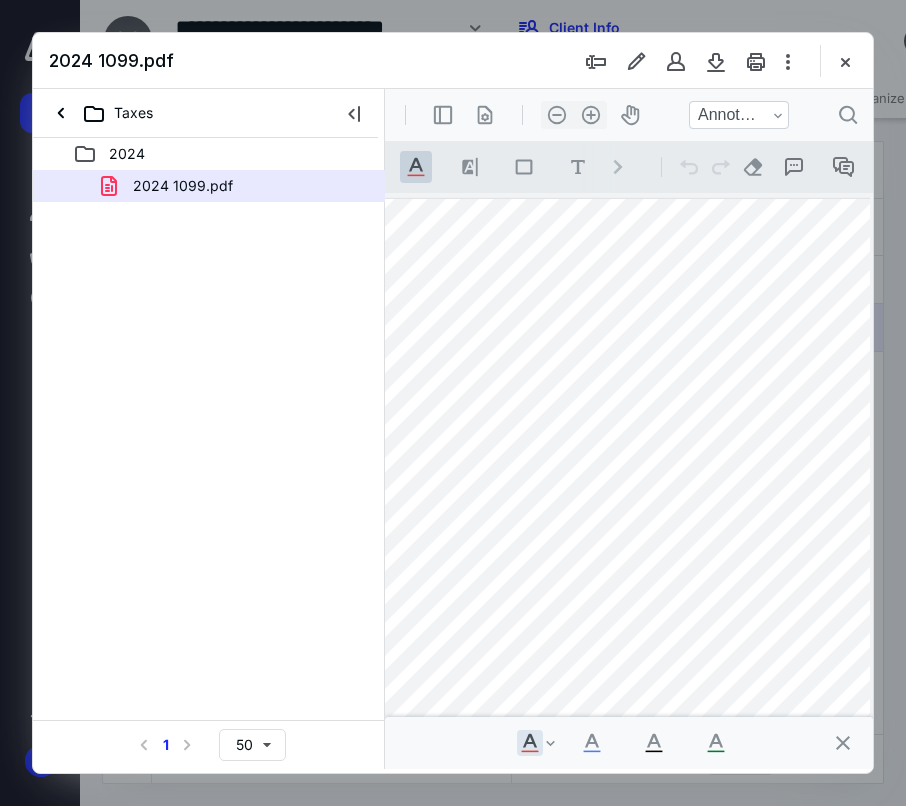 scroll, scrollTop: 100, scrollLeft: 261, axis: both 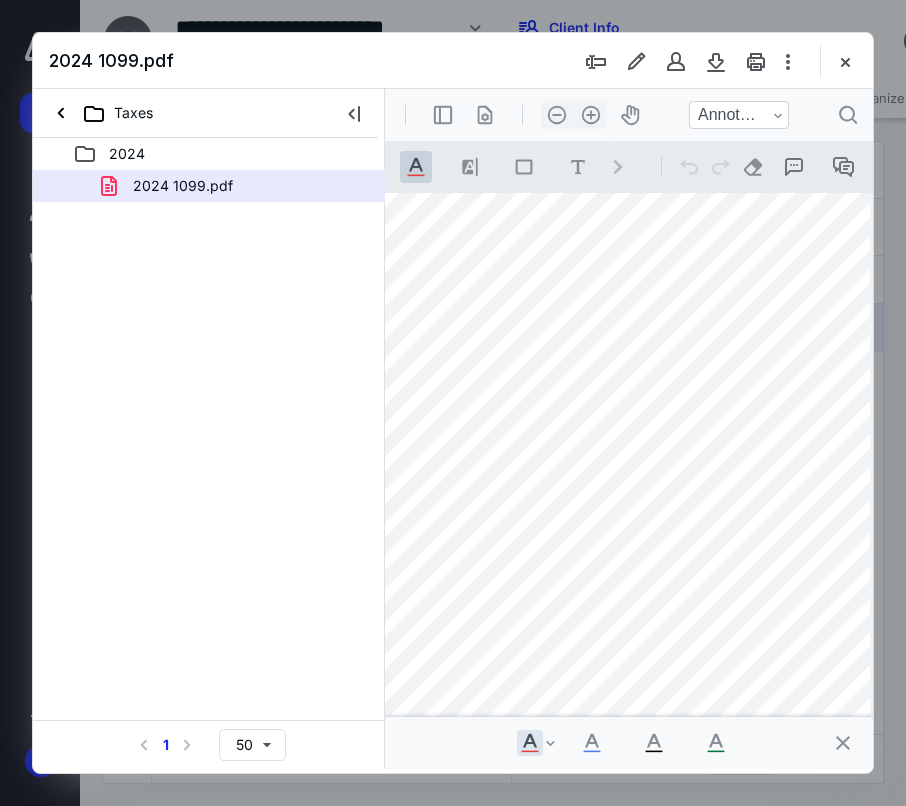 drag, startPoint x: 692, startPoint y: 400, endPoint x: 682, endPoint y: 495, distance: 95.524864 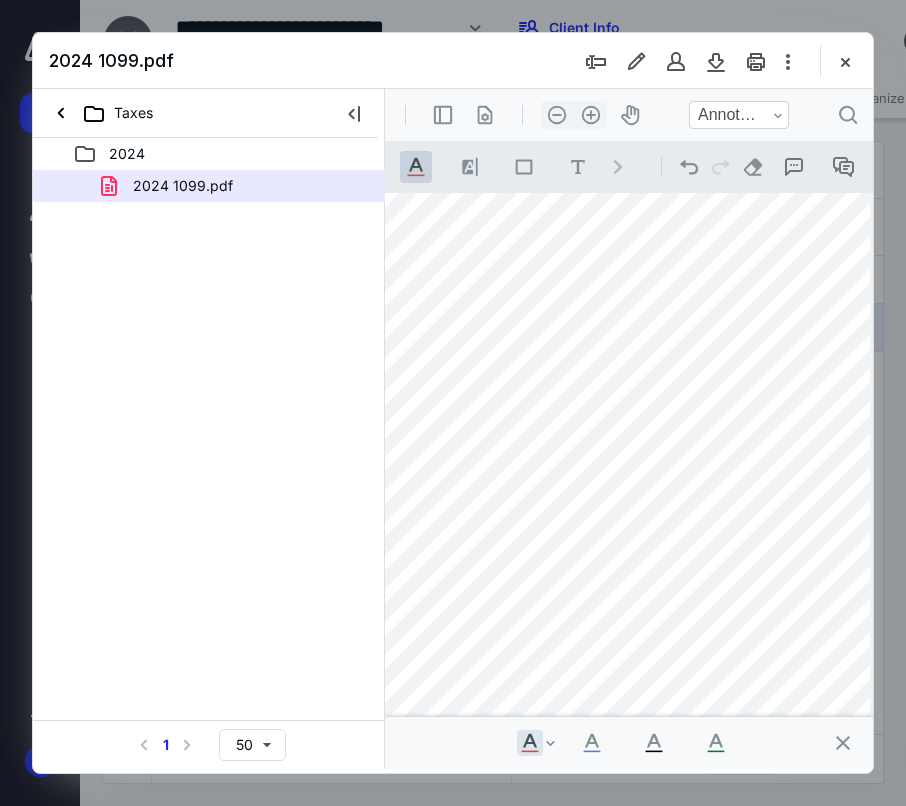 scroll, scrollTop: 0, scrollLeft: 261, axis: horizontal 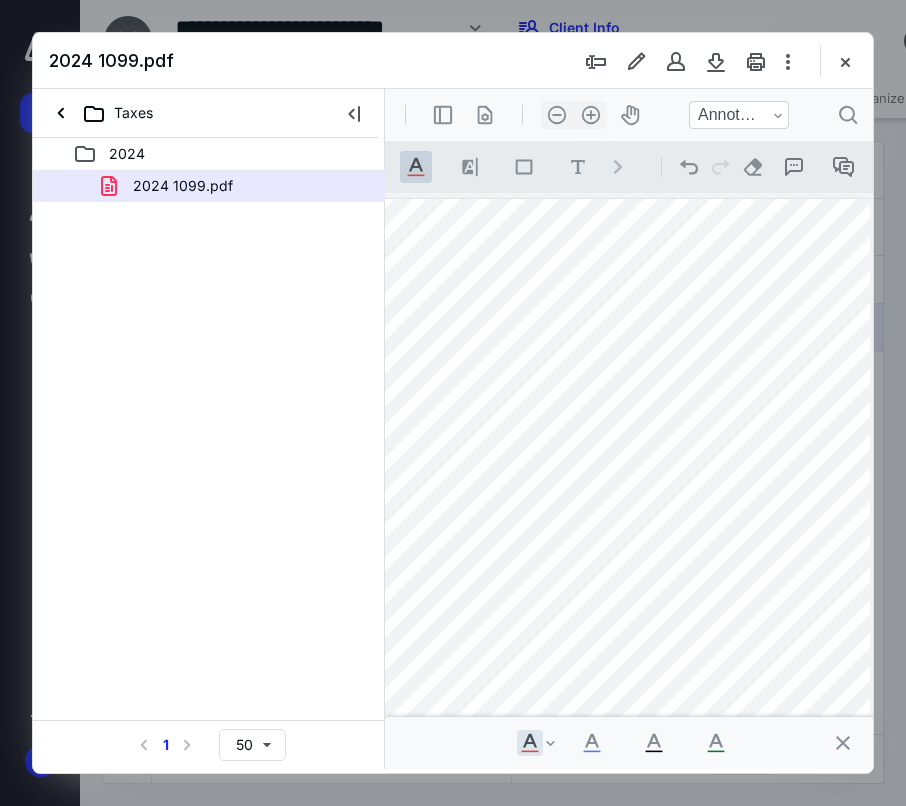 click at bounding box center (625, 840) 